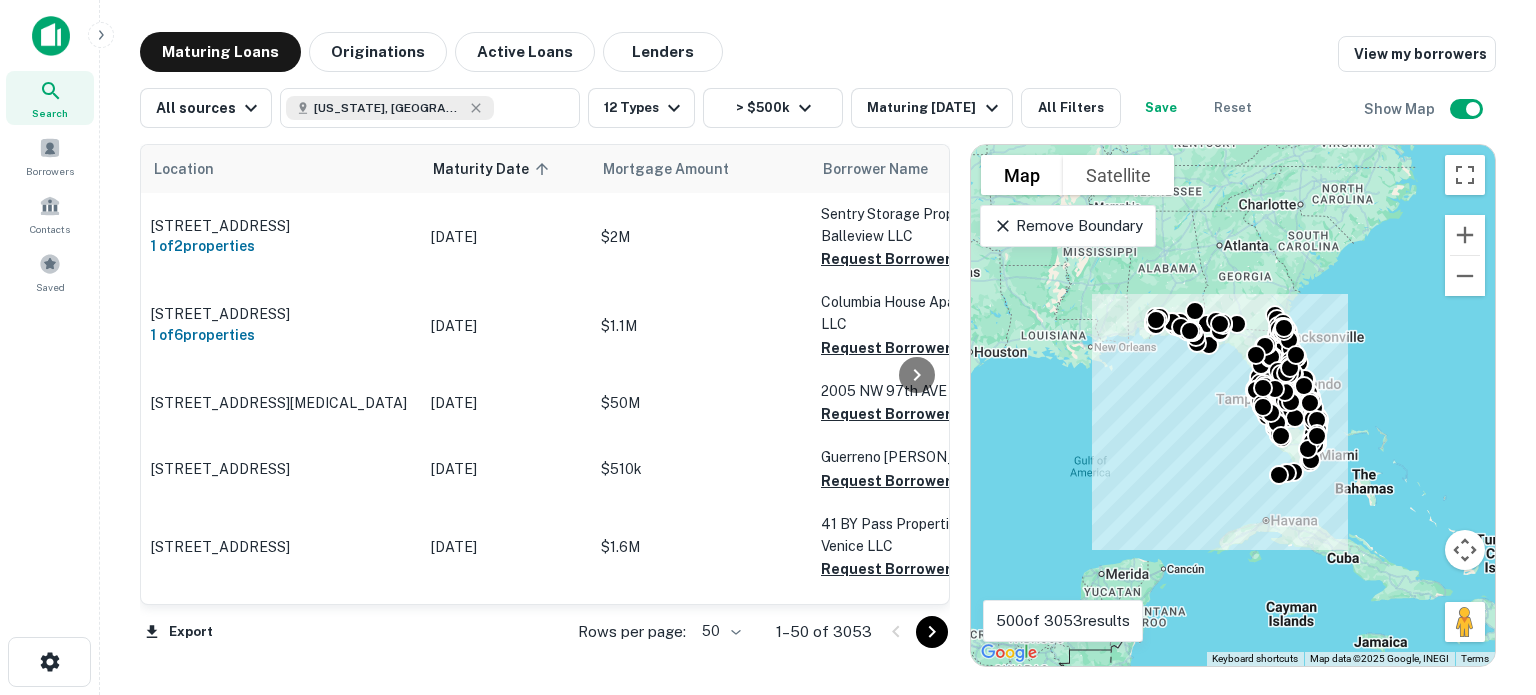 scroll, scrollTop: 0, scrollLeft: 0, axis: both 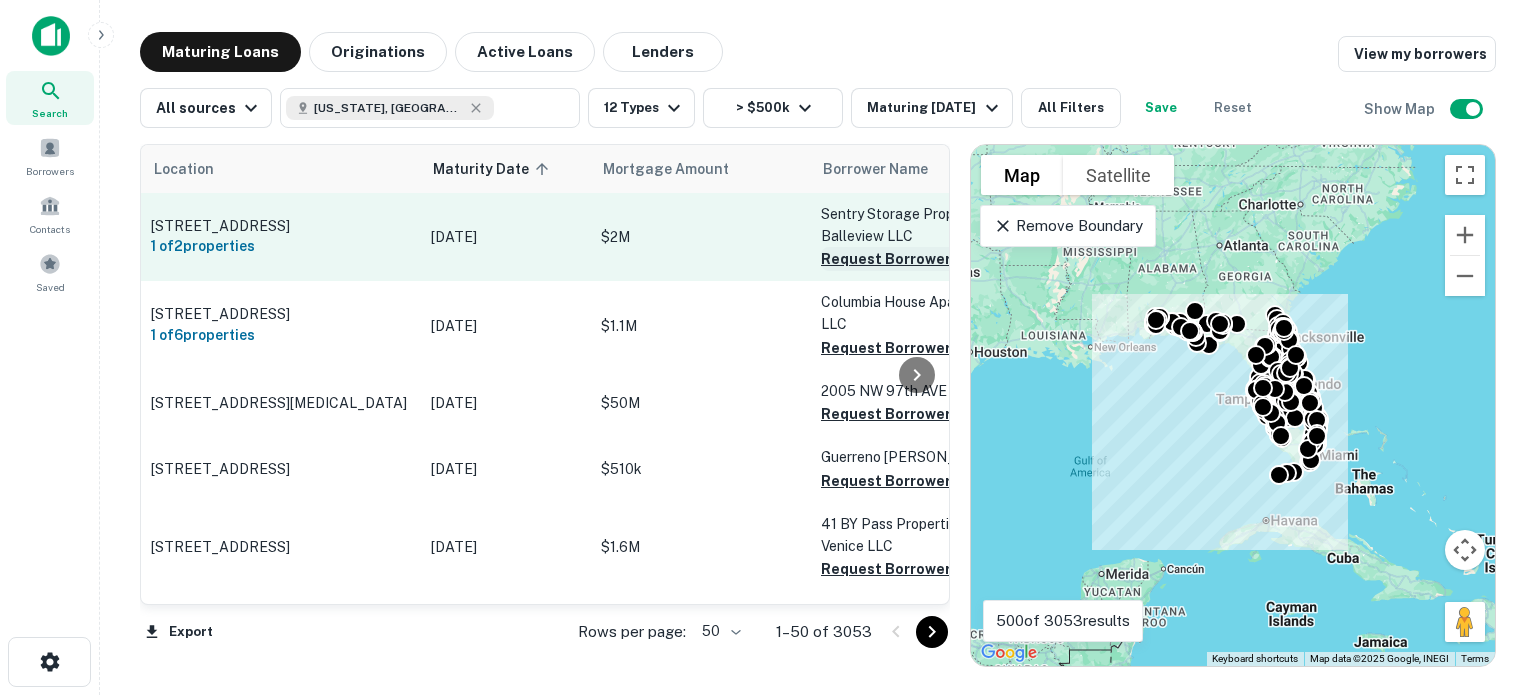 click on "Request Borrower Info" at bounding box center (902, 259) 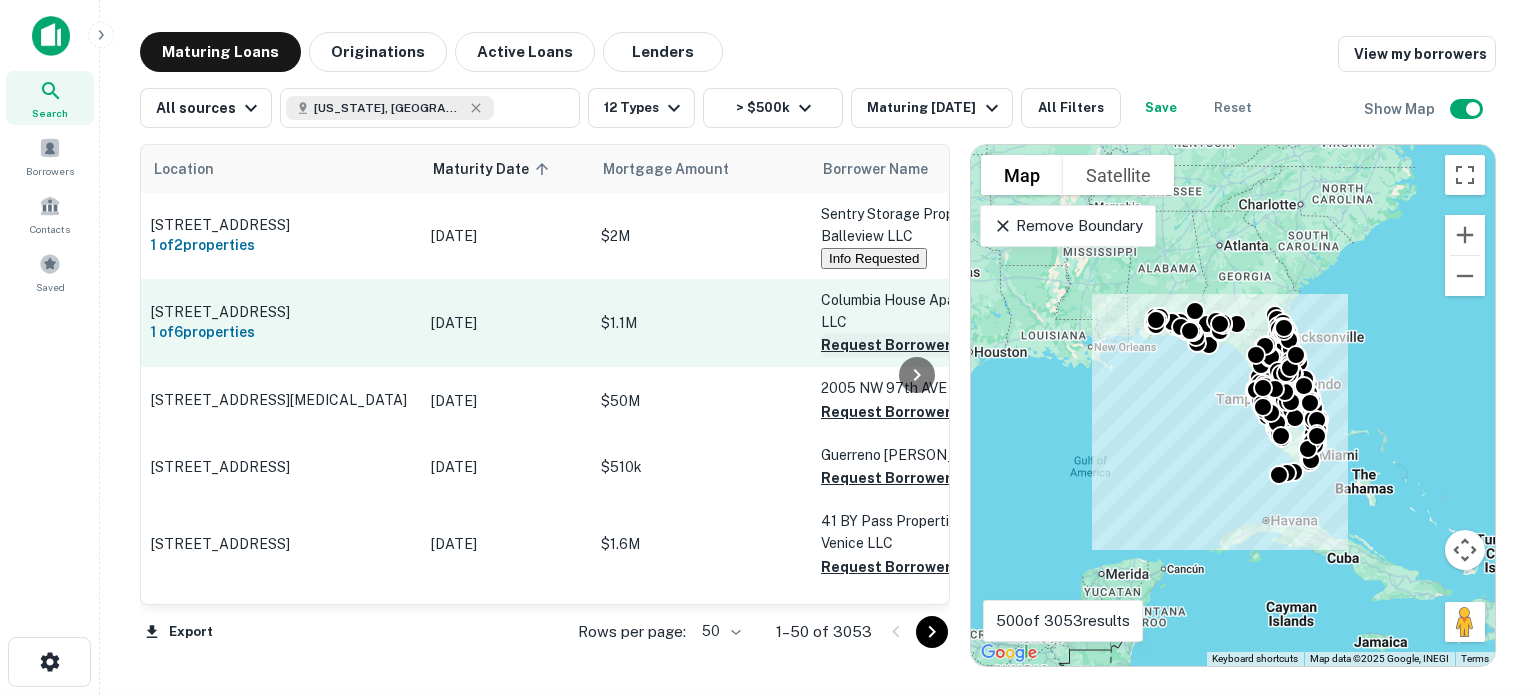 click on "Request Borrower Info" at bounding box center (902, 345) 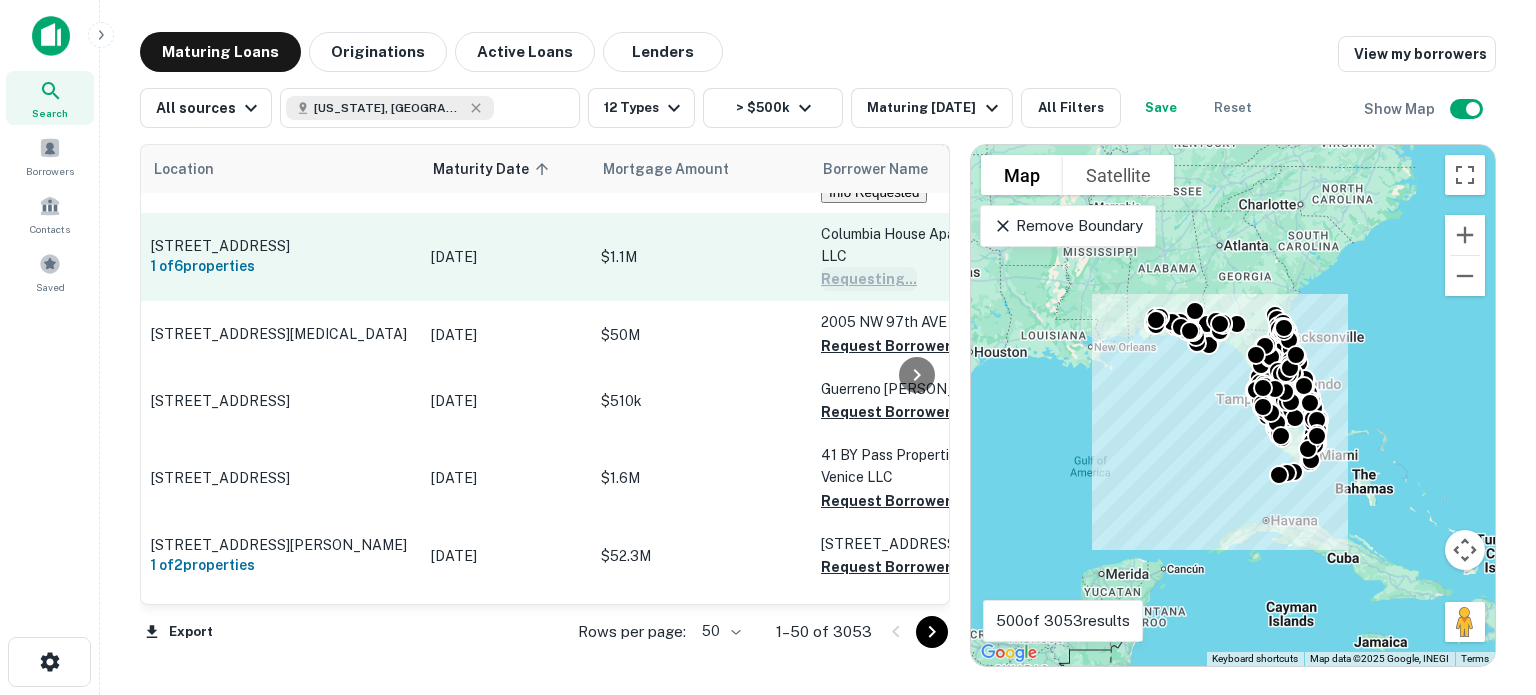 scroll, scrollTop: 100, scrollLeft: 0, axis: vertical 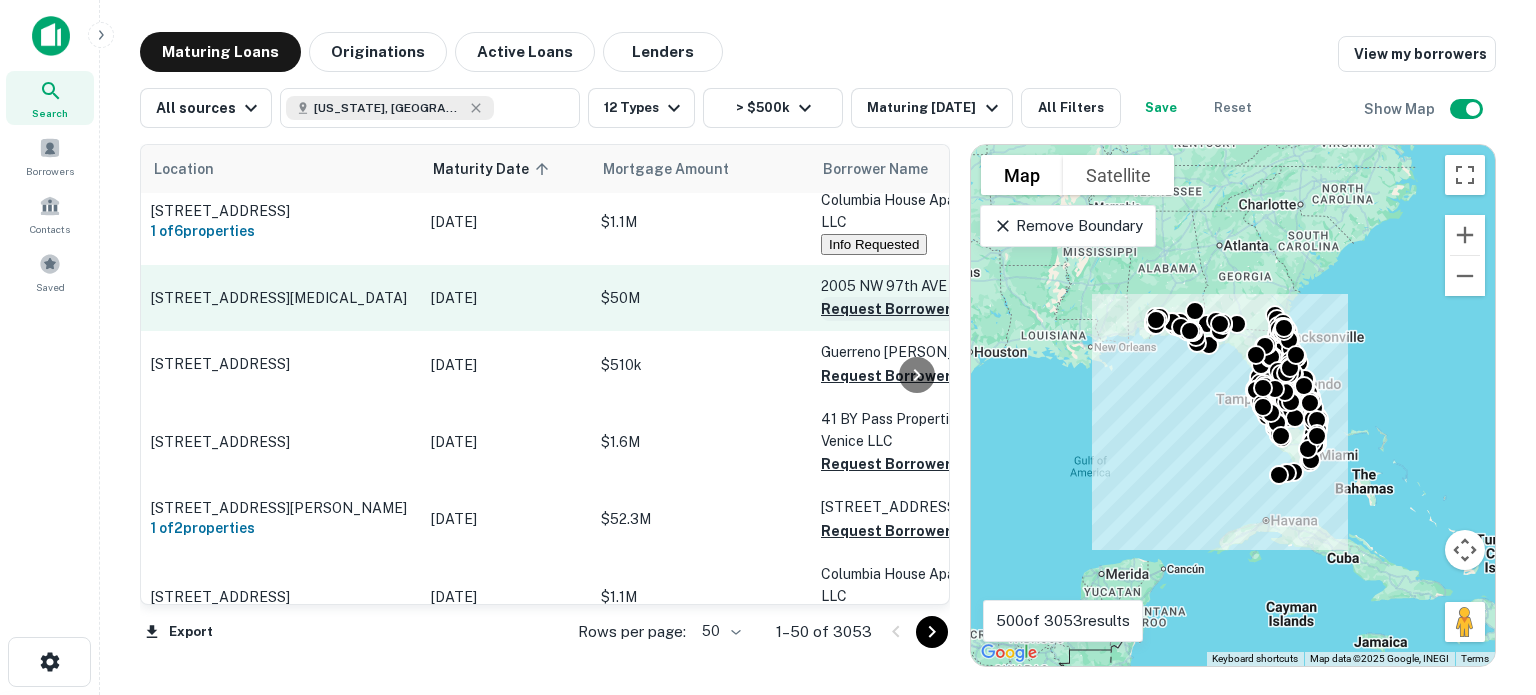 click on "Request Borrower Info" at bounding box center [902, 309] 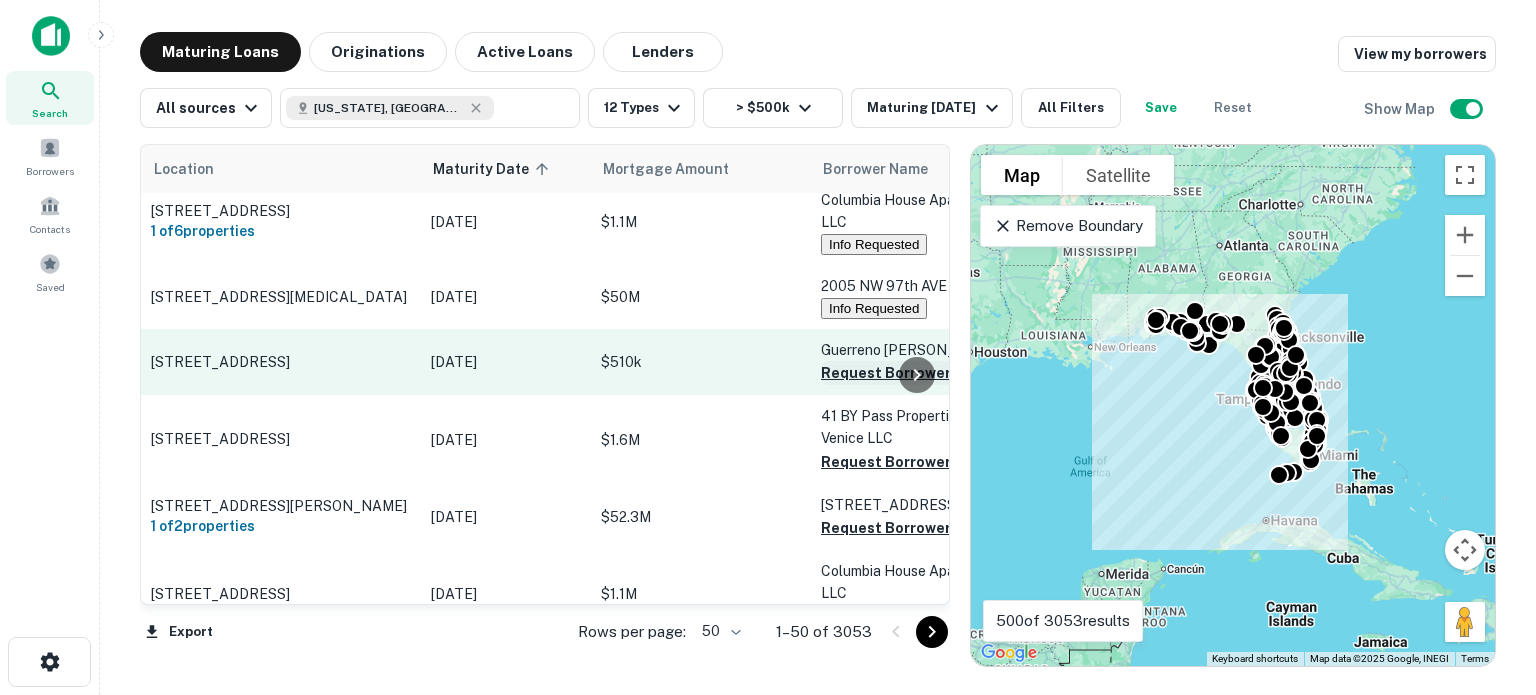 click on "Request Borrower Info" at bounding box center [902, 373] 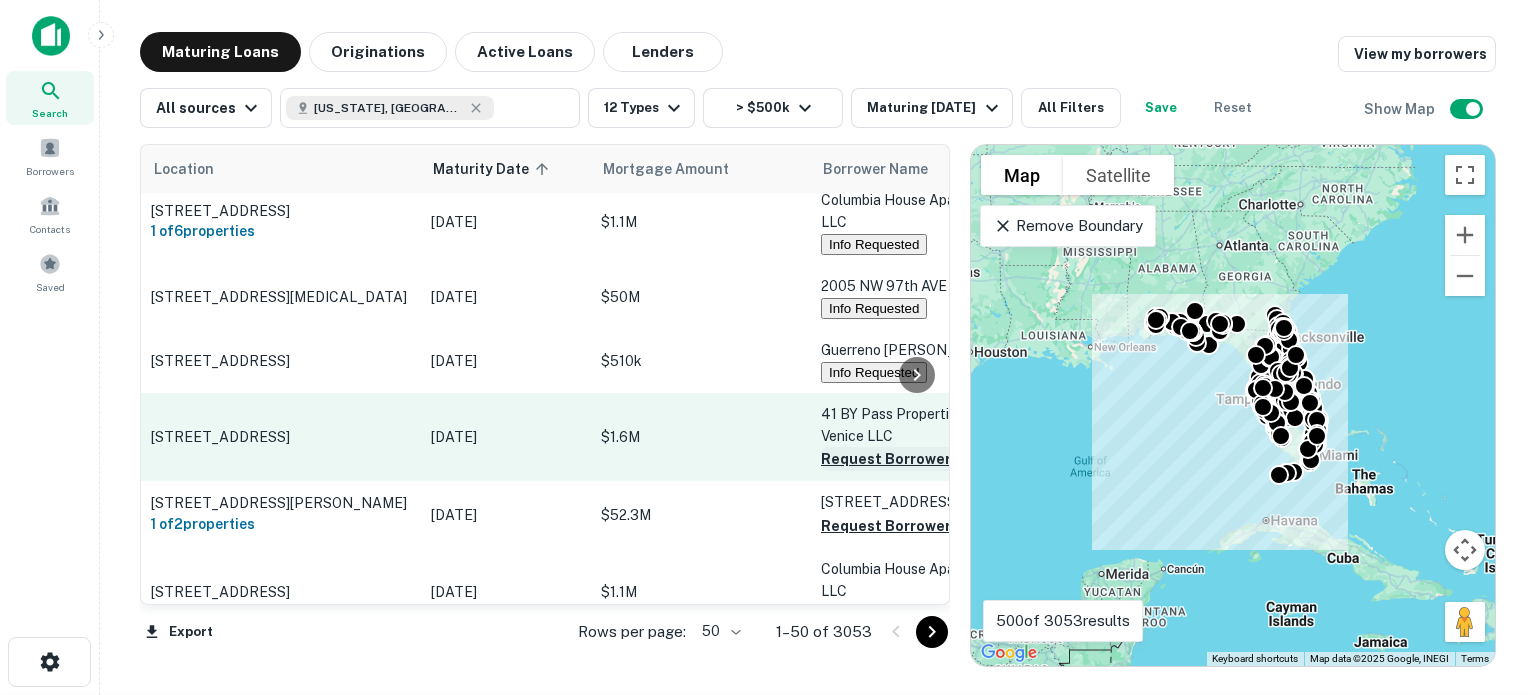 click on "Request Borrower Info" at bounding box center [902, 459] 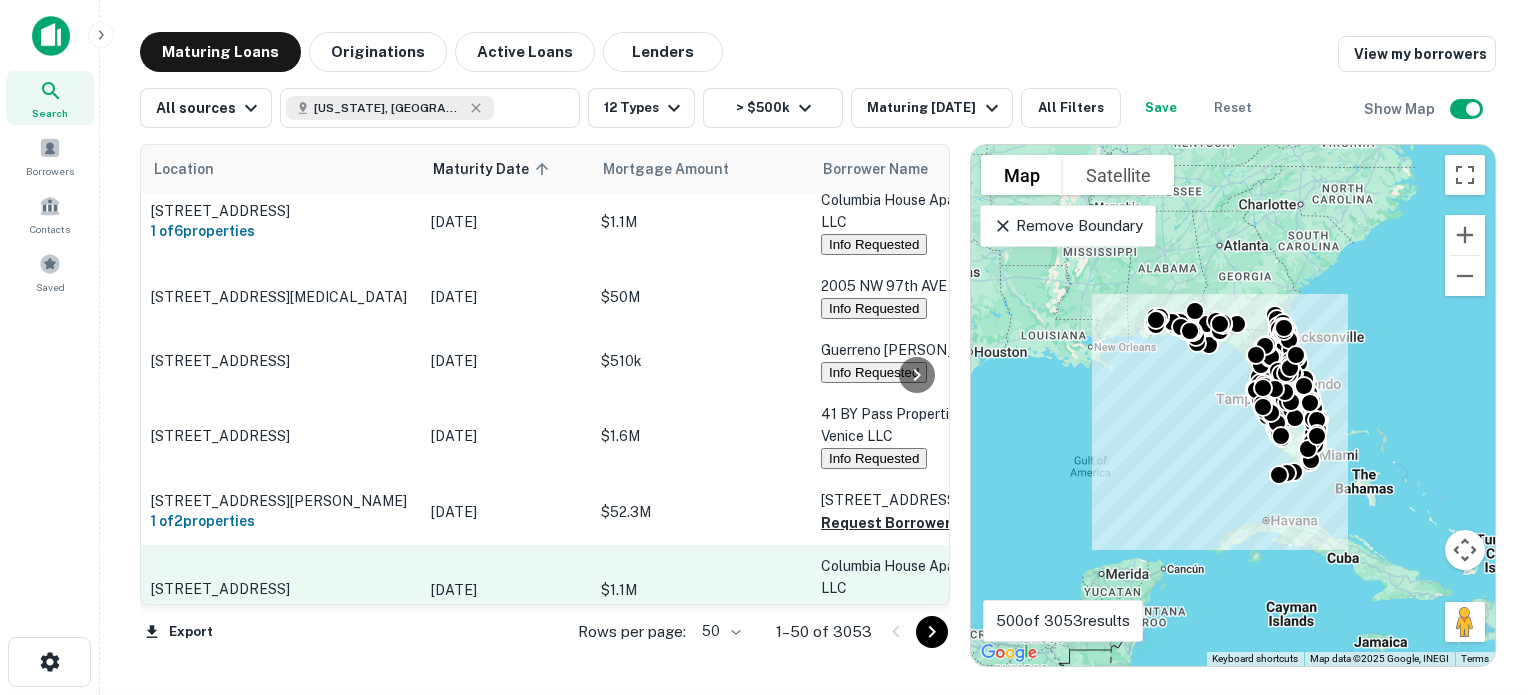 scroll, scrollTop: 200, scrollLeft: 0, axis: vertical 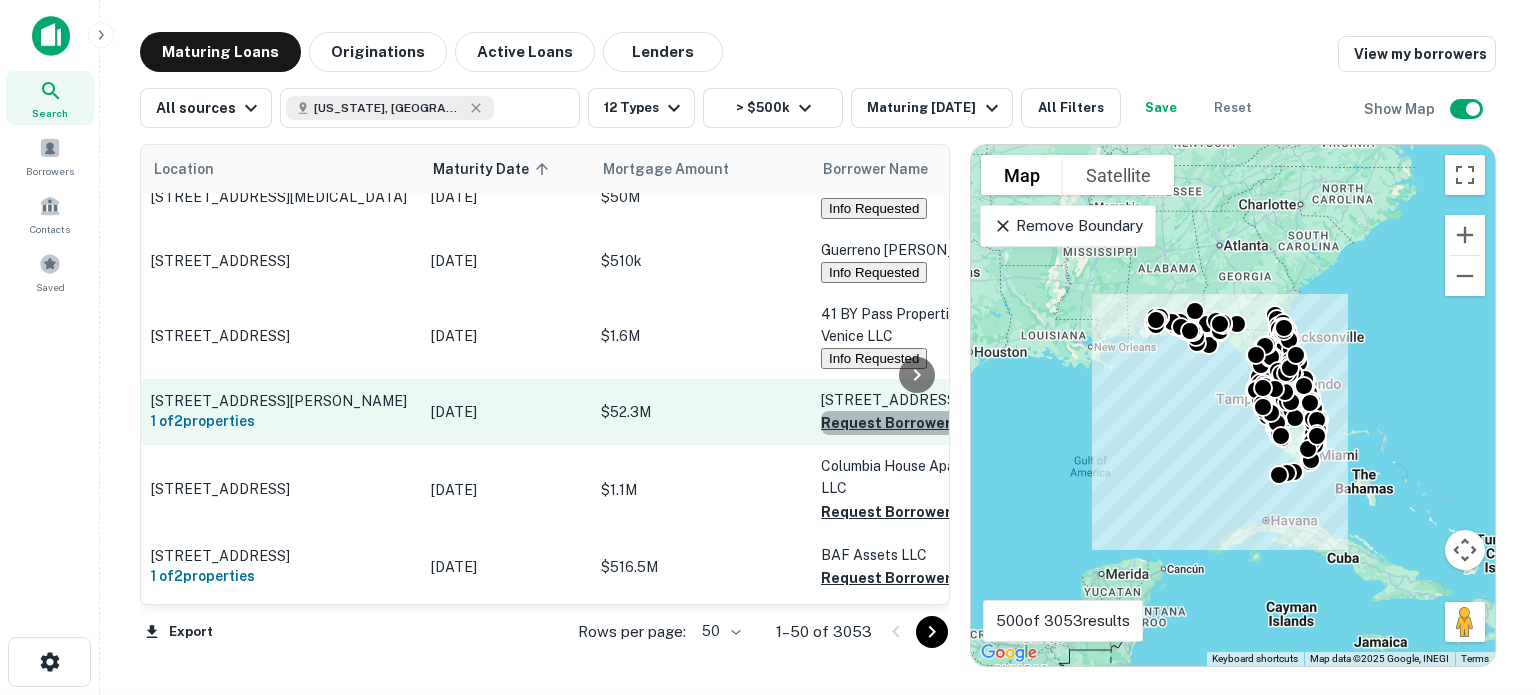 click on "Request Borrower Info" at bounding box center [902, 423] 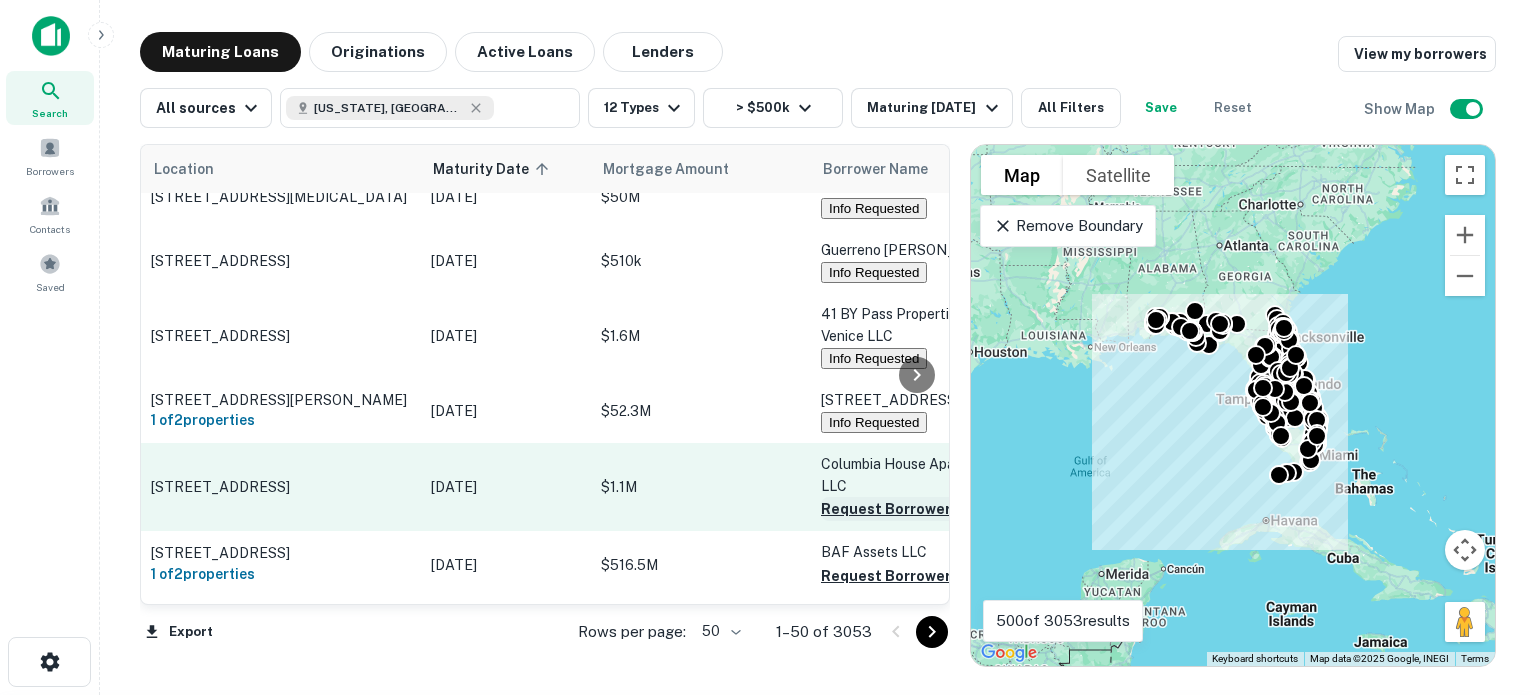 click on "Request Borrower Info" at bounding box center [902, 509] 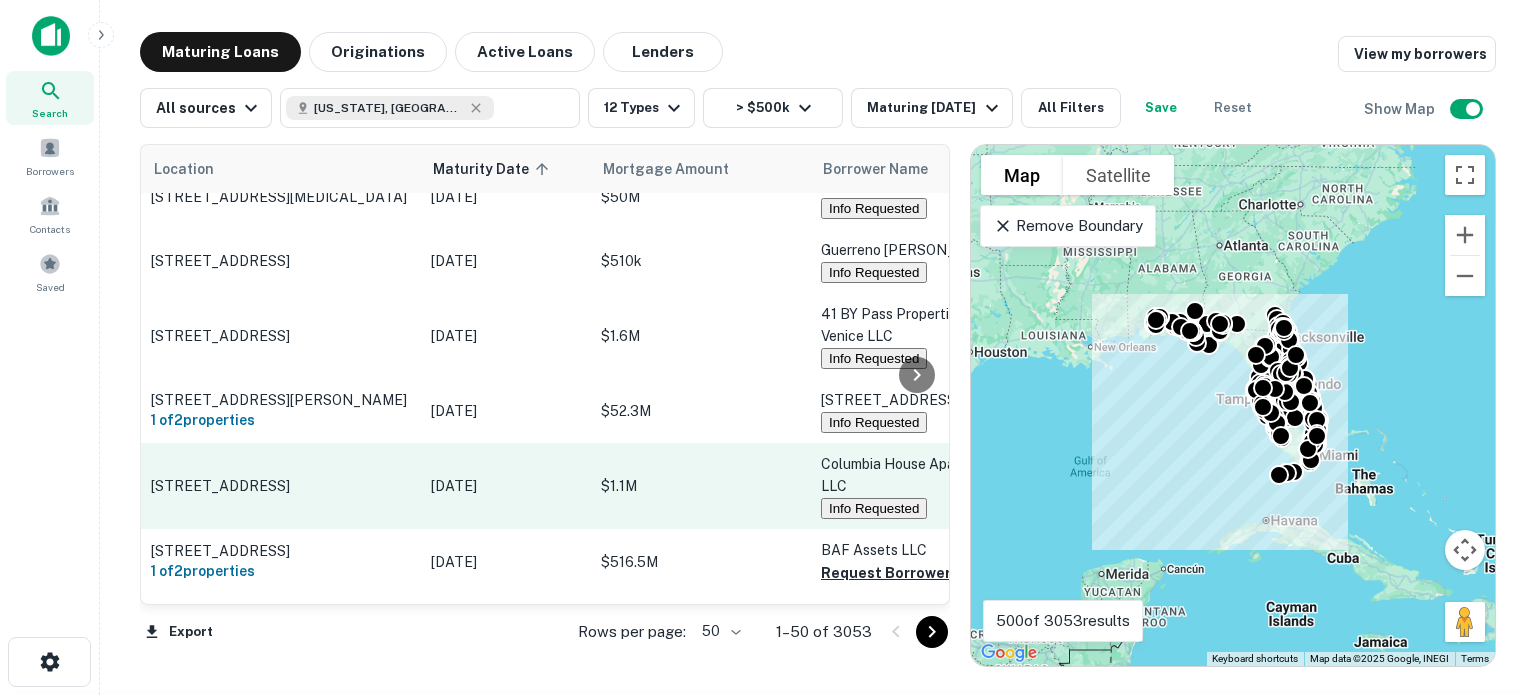 scroll, scrollTop: 300, scrollLeft: 0, axis: vertical 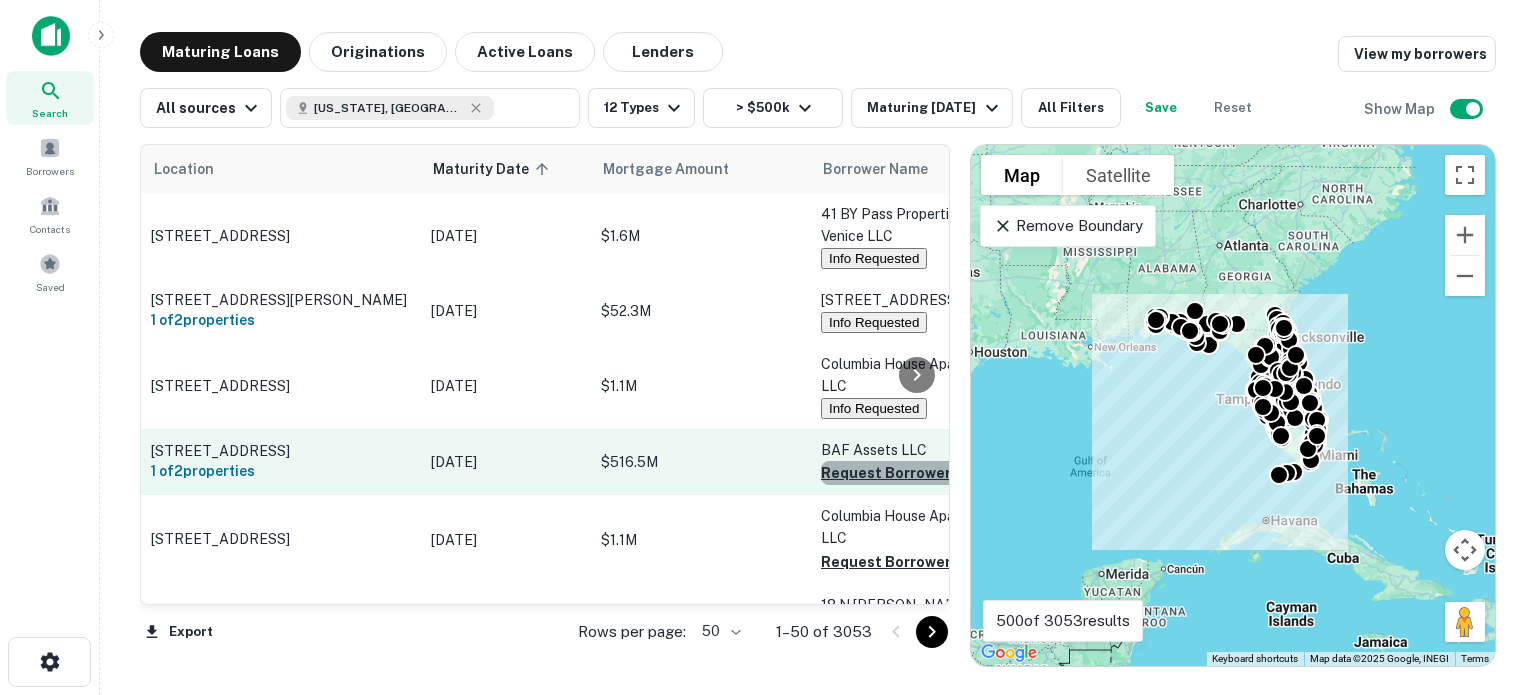 click on "Request Borrower Info" at bounding box center (902, 473) 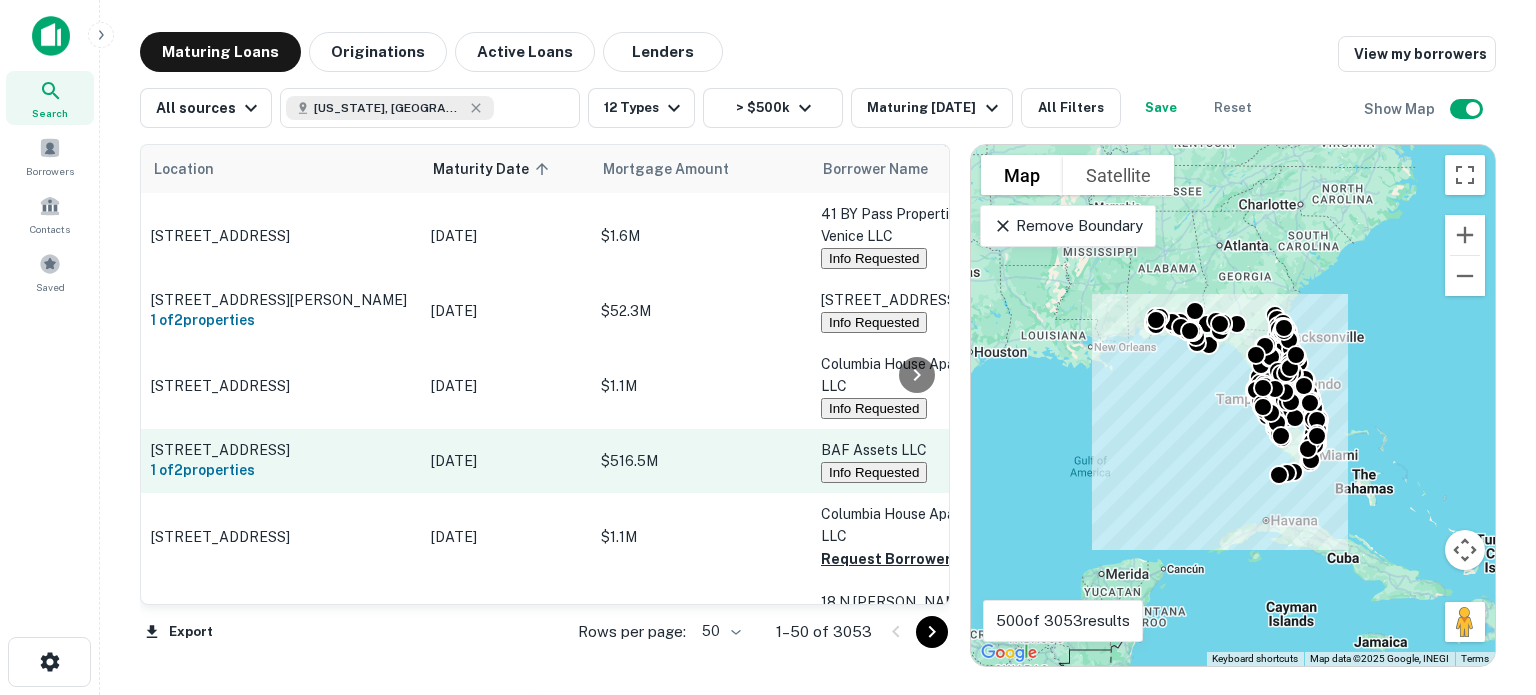scroll, scrollTop: 400, scrollLeft: 0, axis: vertical 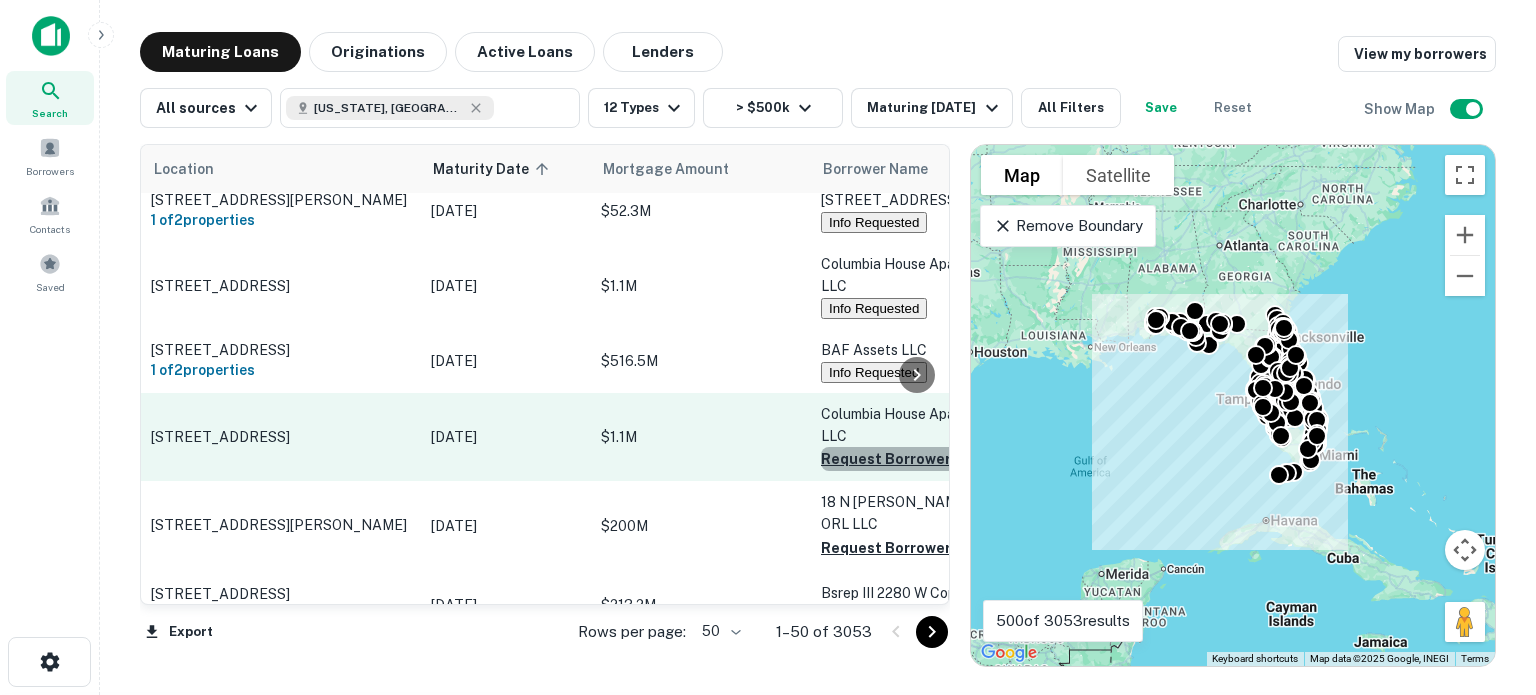 click on "Request Borrower Info" at bounding box center (902, 459) 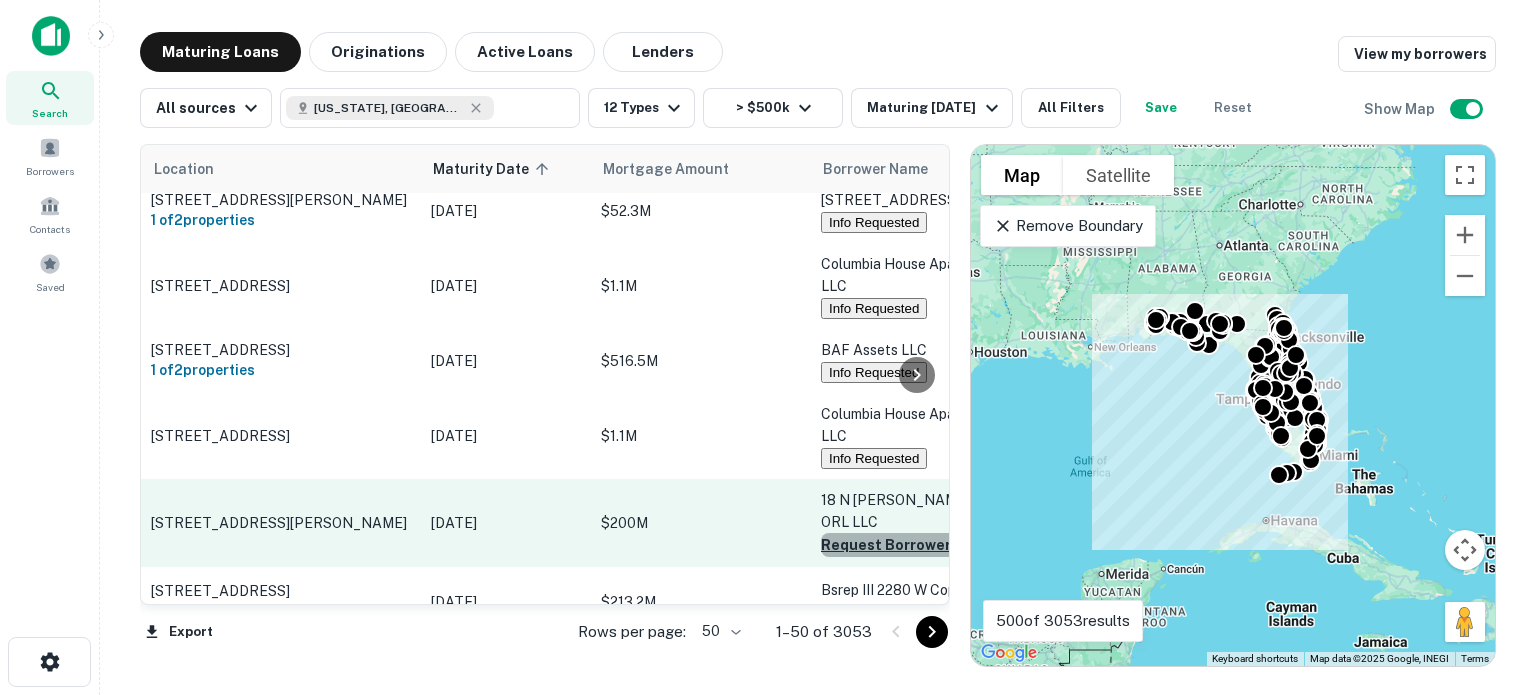 click on "Request Borrower Info" at bounding box center [902, 545] 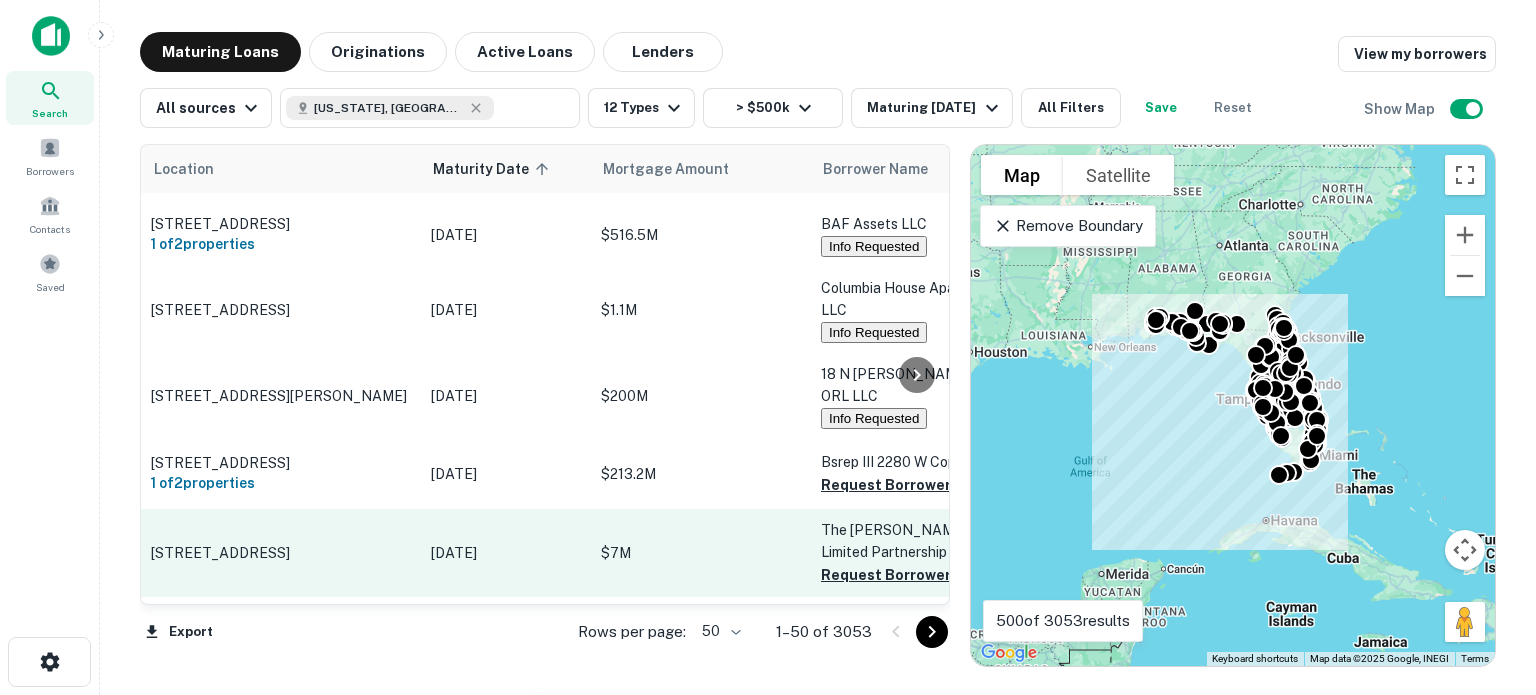 scroll, scrollTop: 600, scrollLeft: 0, axis: vertical 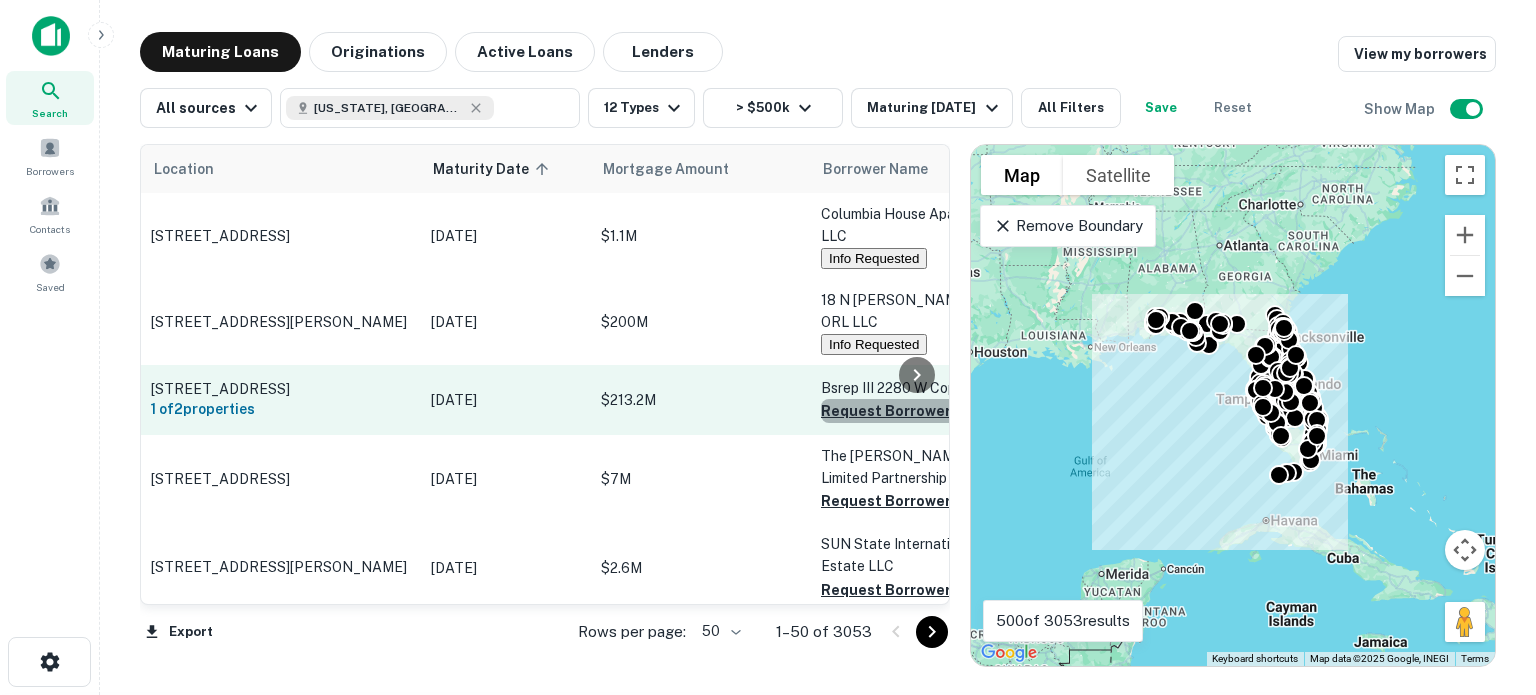 click on "Request Borrower Info" at bounding box center [902, 411] 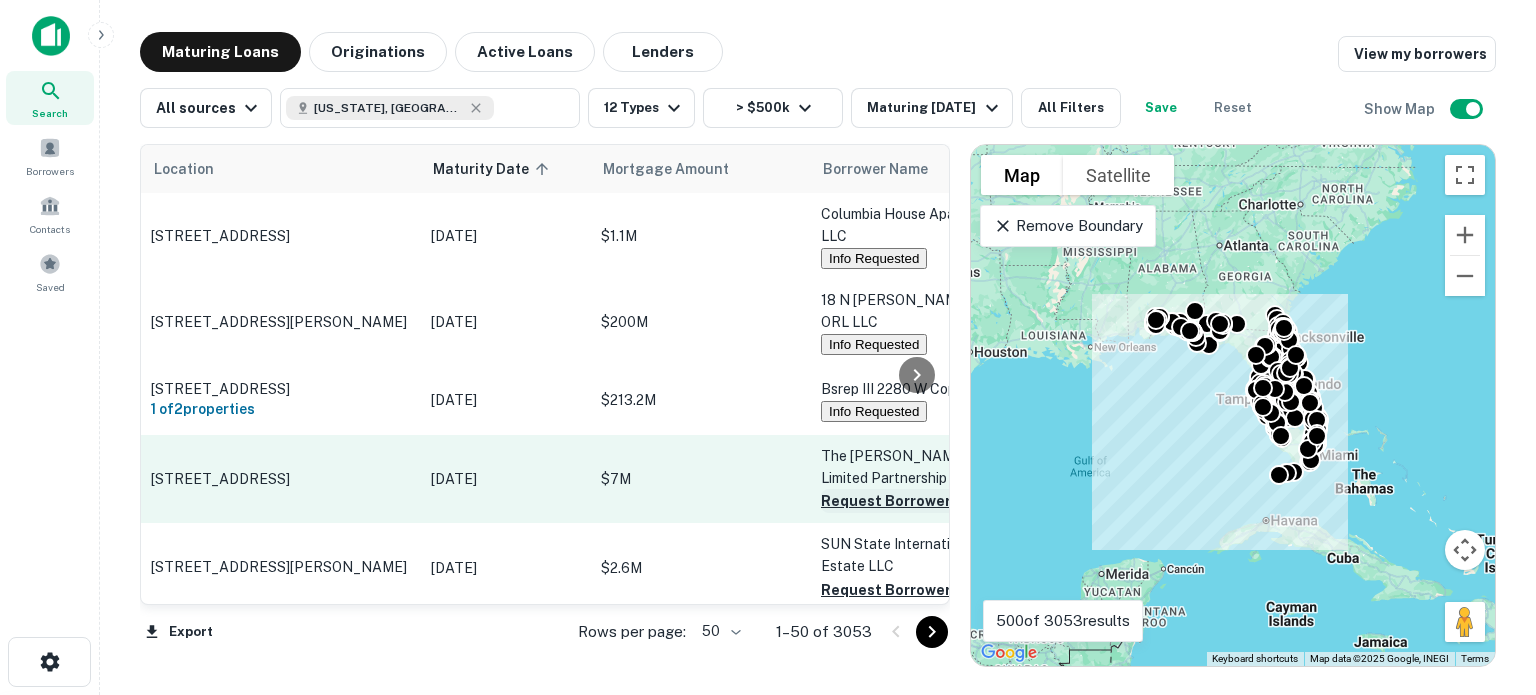 click on "Request Borrower Info" at bounding box center [902, 501] 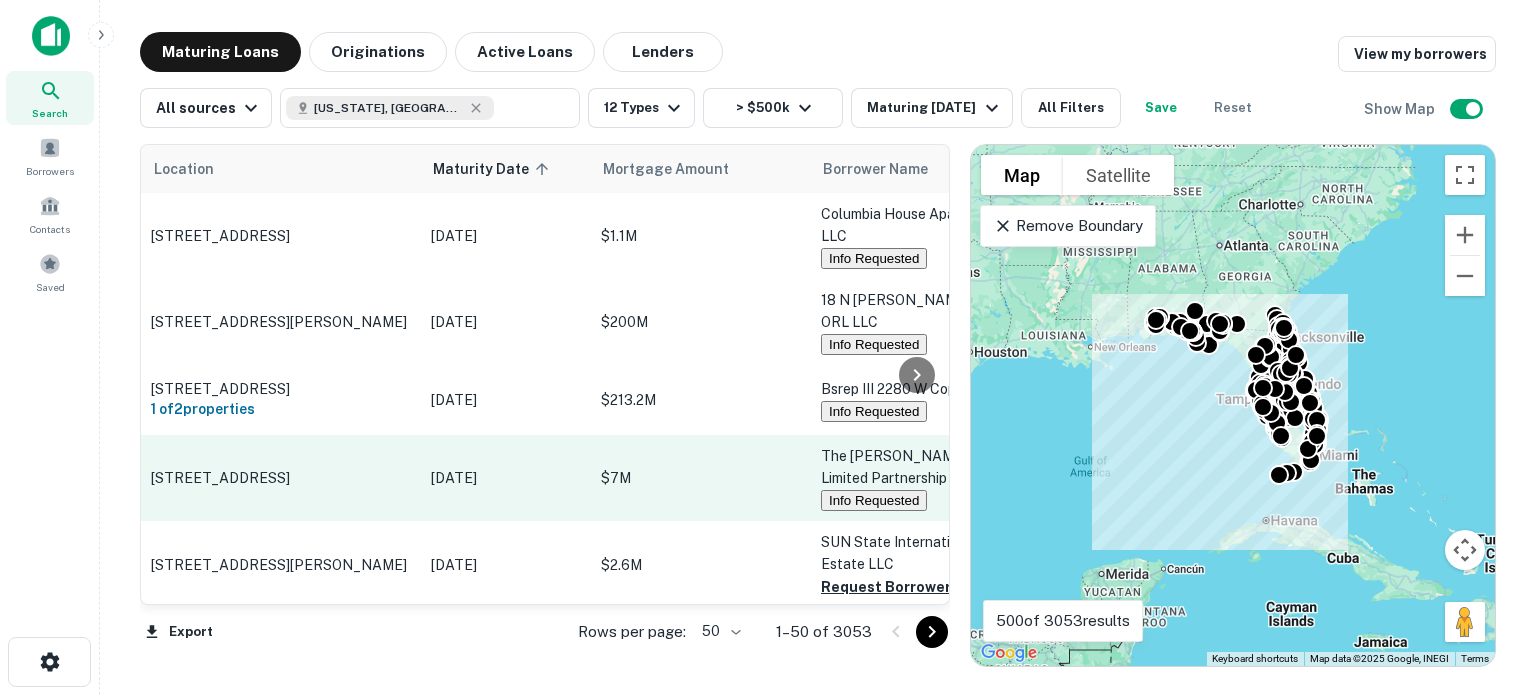 scroll, scrollTop: 700, scrollLeft: 0, axis: vertical 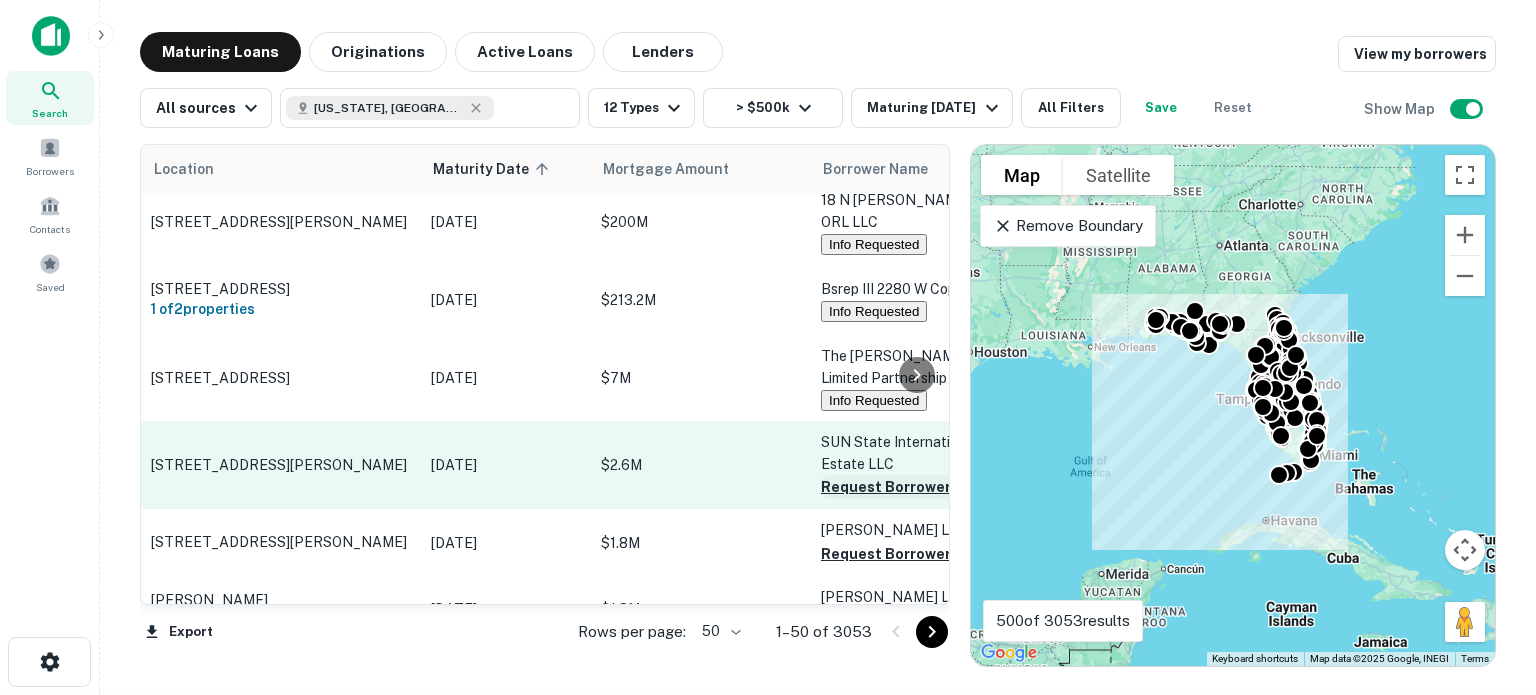 click on "Request Borrower Info" at bounding box center [902, 487] 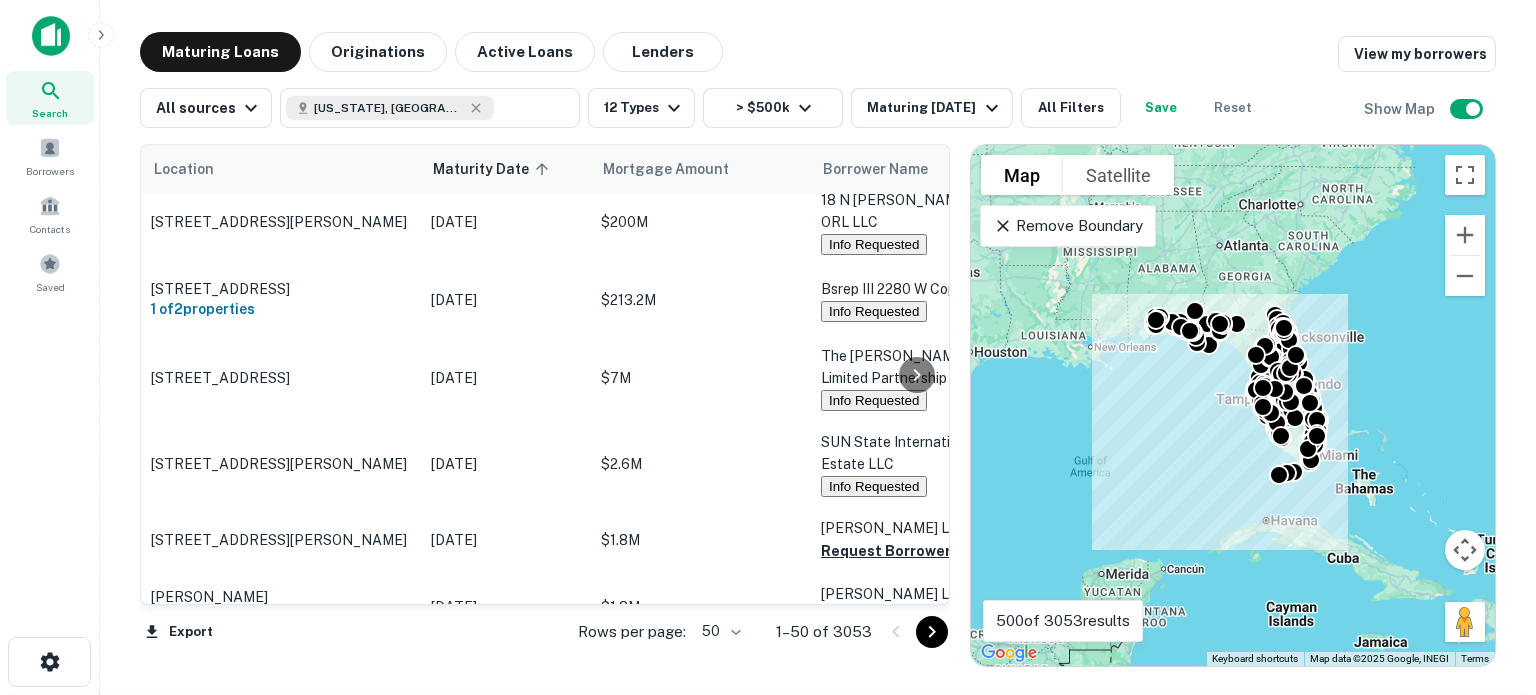 scroll, scrollTop: 800, scrollLeft: 0, axis: vertical 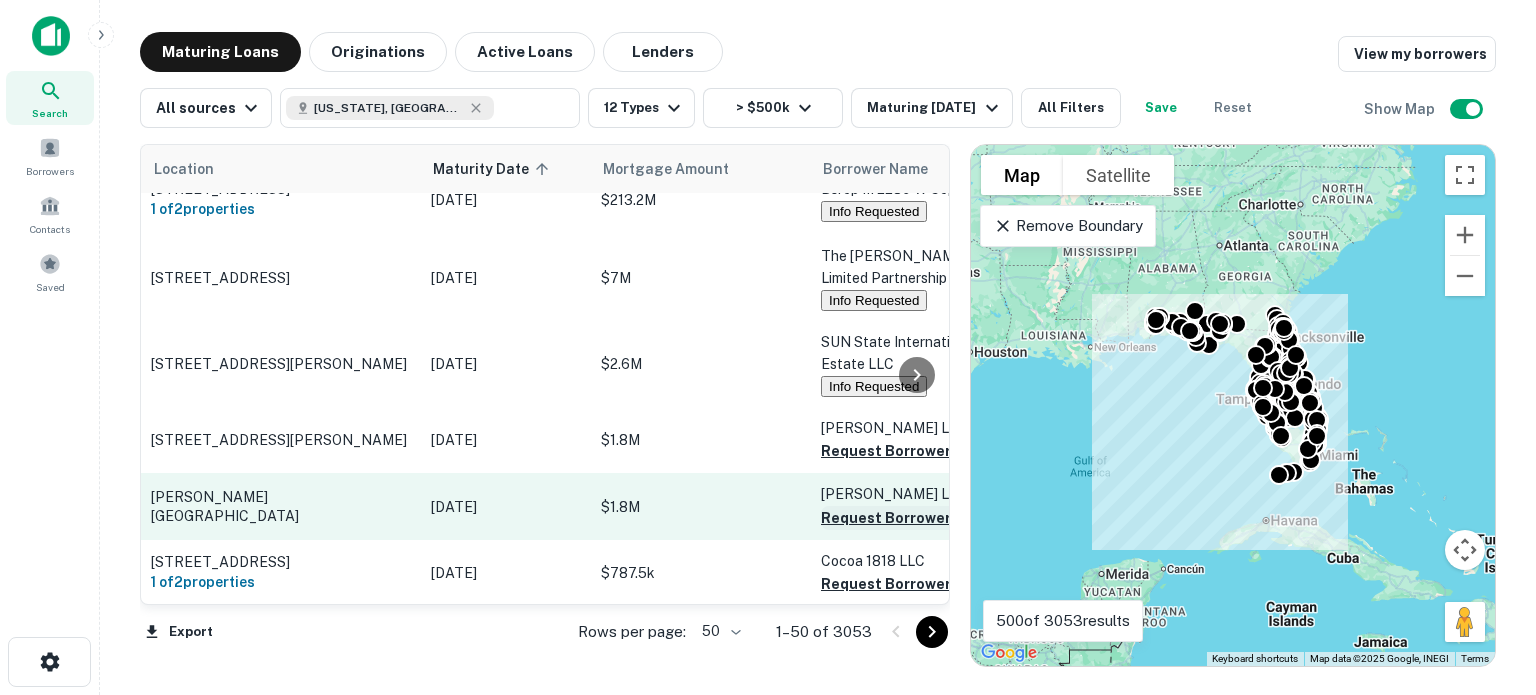 click on "Request Borrower Info" at bounding box center [902, 518] 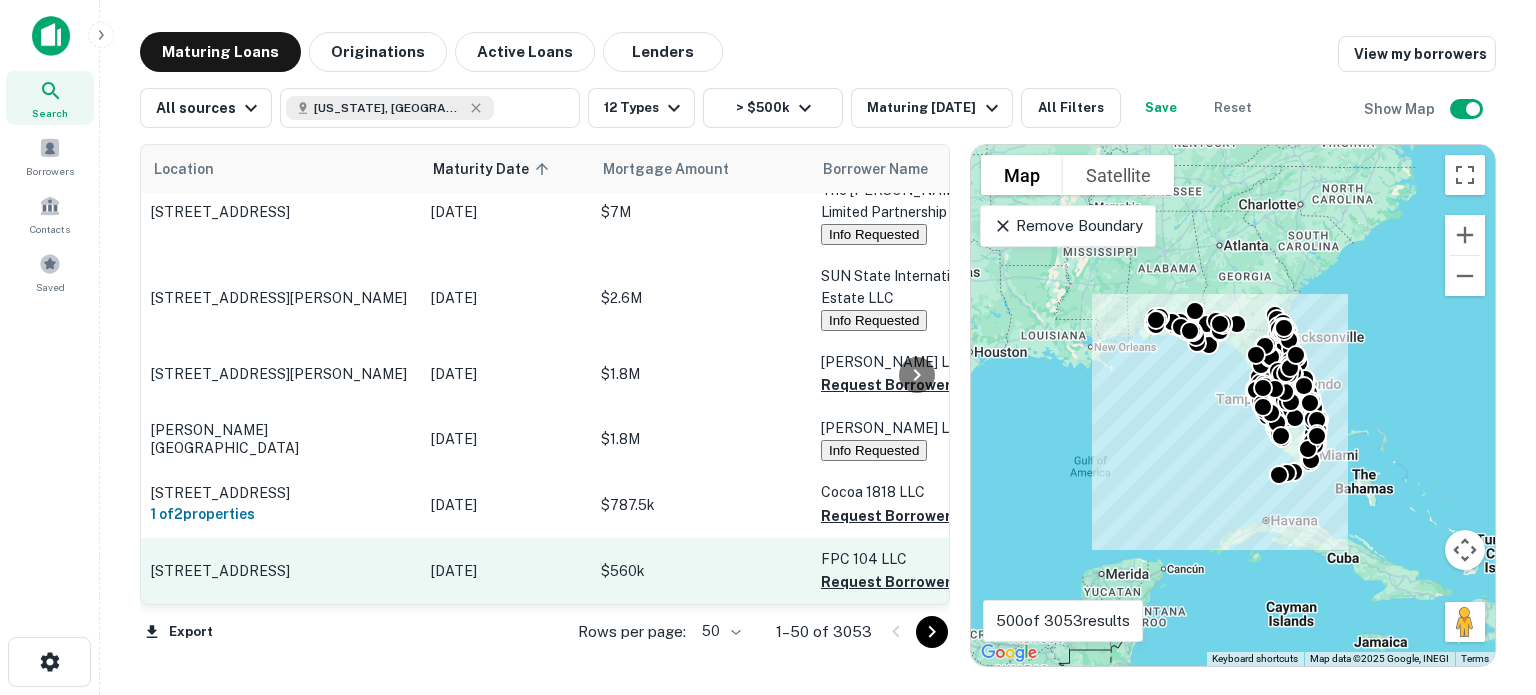 scroll, scrollTop: 900, scrollLeft: 0, axis: vertical 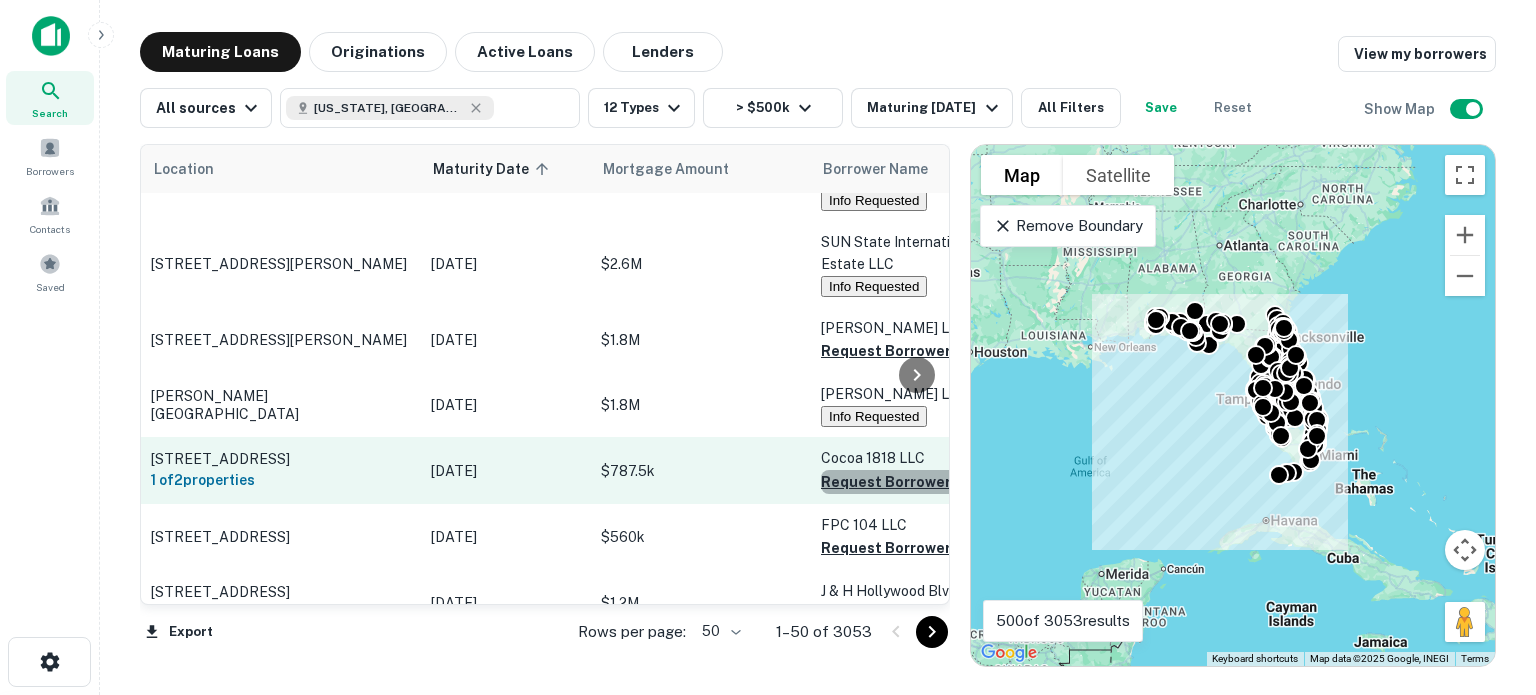 click on "Request Borrower Info" at bounding box center (902, 482) 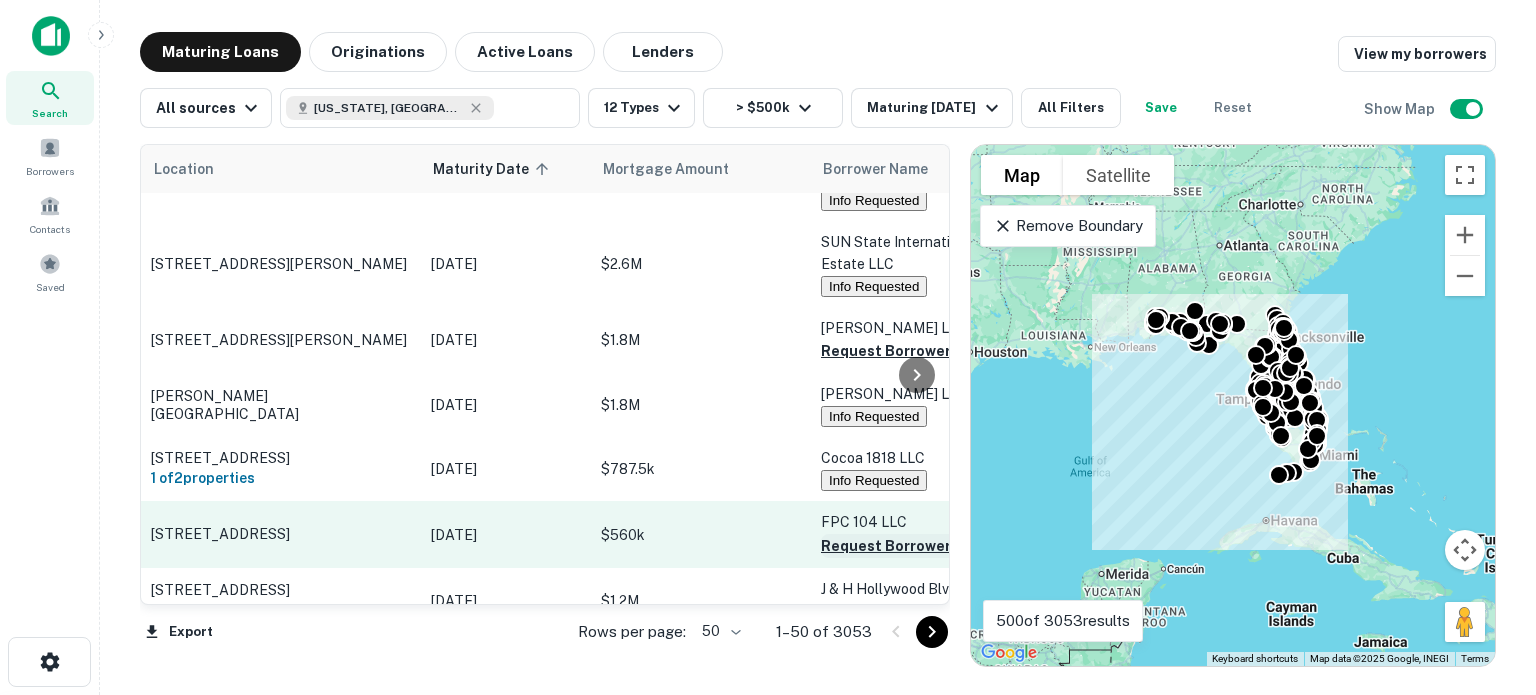click on "Request Borrower Info" at bounding box center [902, 546] 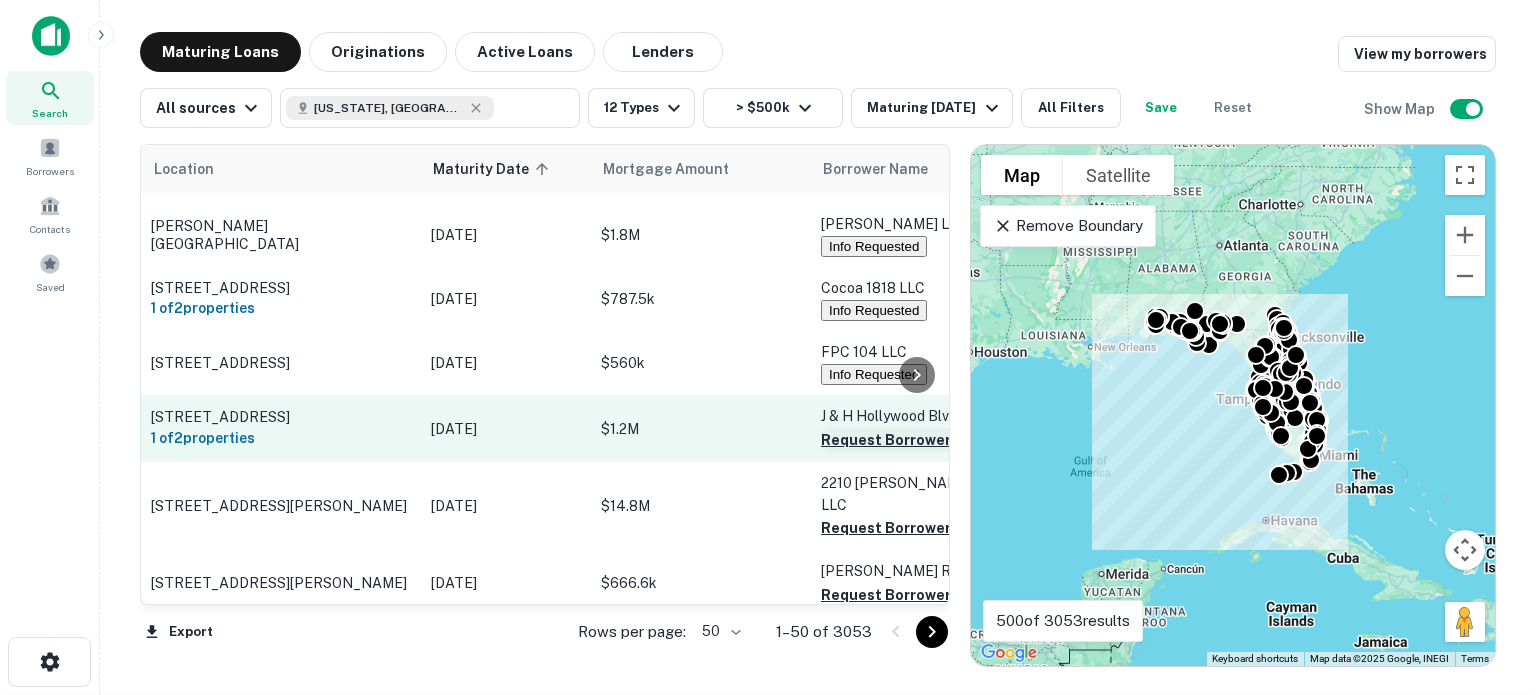 scroll, scrollTop: 1100, scrollLeft: 0, axis: vertical 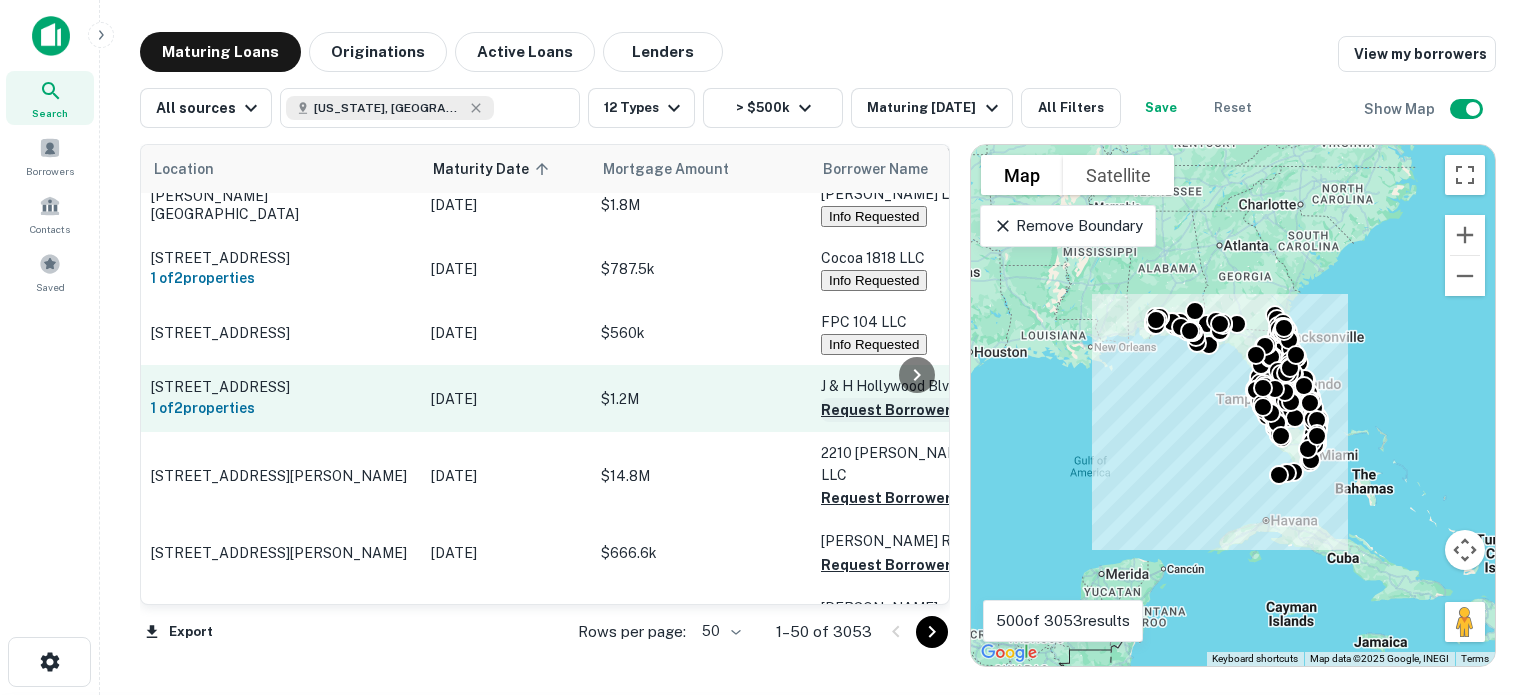 click on "Request Borrower Info" at bounding box center (902, 410) 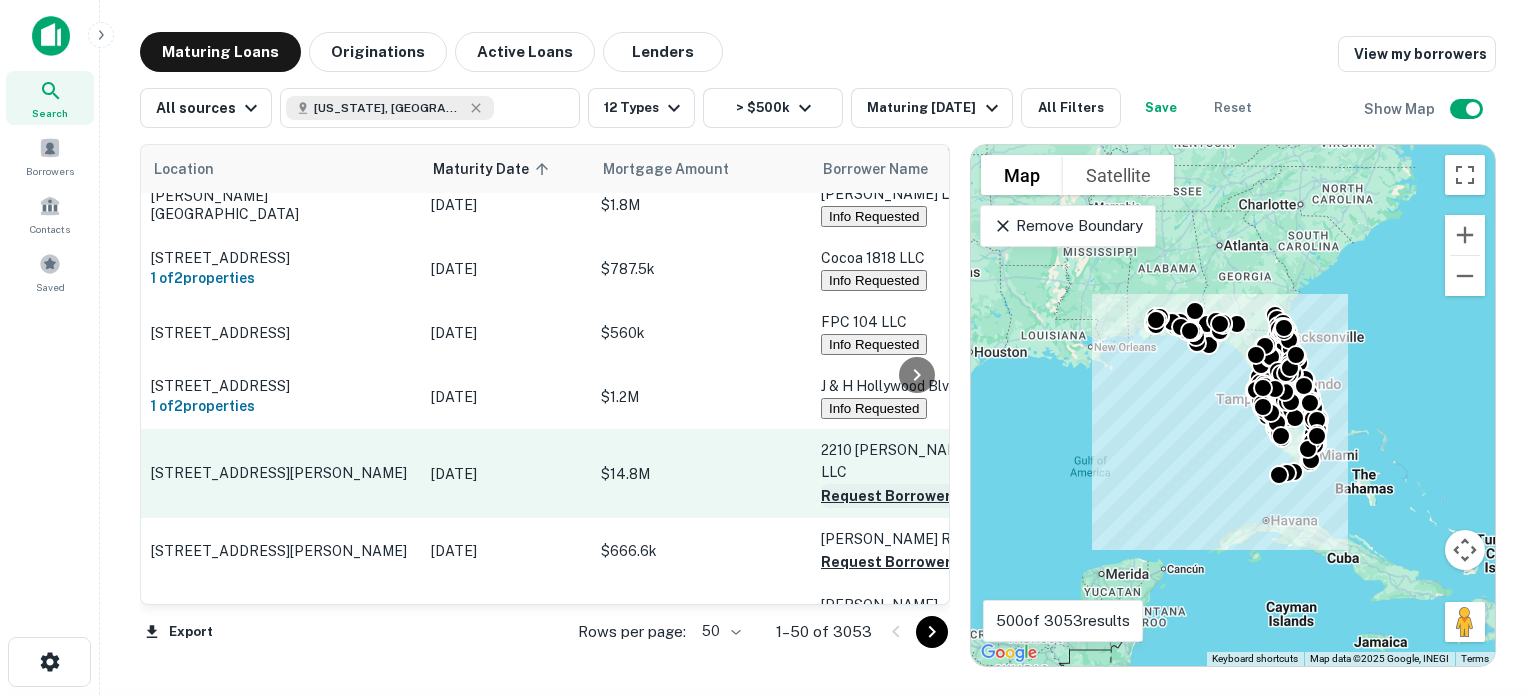 click on "Request Borrower Info" at bounding box center (902, 496) 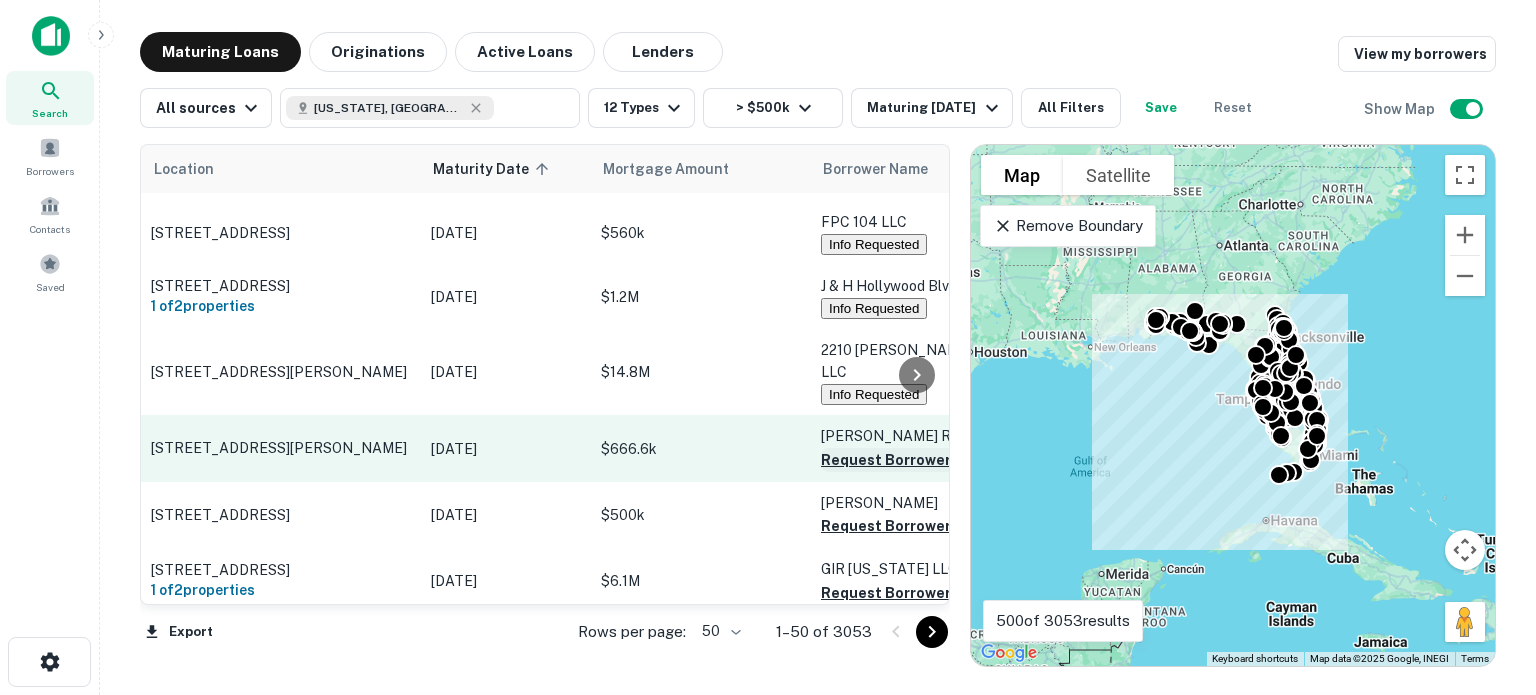 scroll, scrollTop: 1300, scrollLeft: 0, axis: vertical 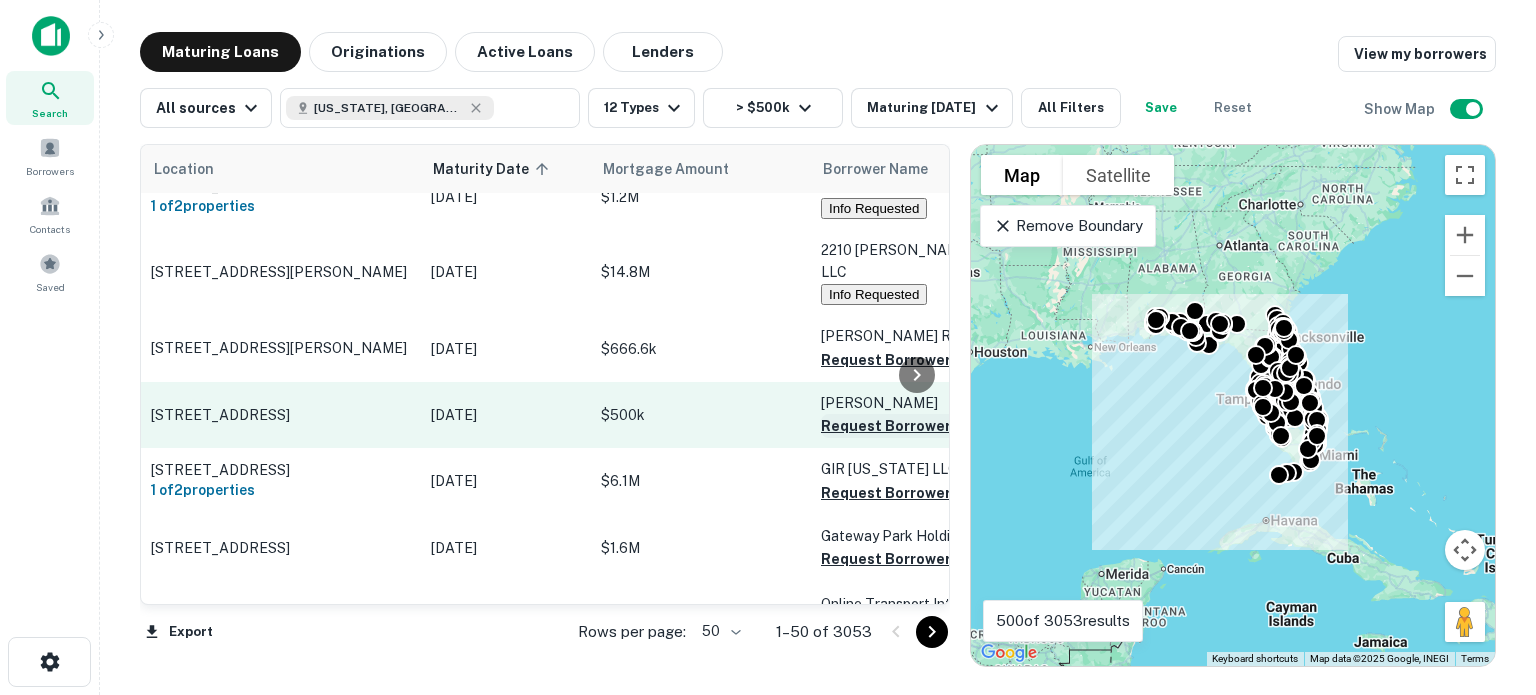 click on "Request Borrower Info" at bounding box center [902, 426] 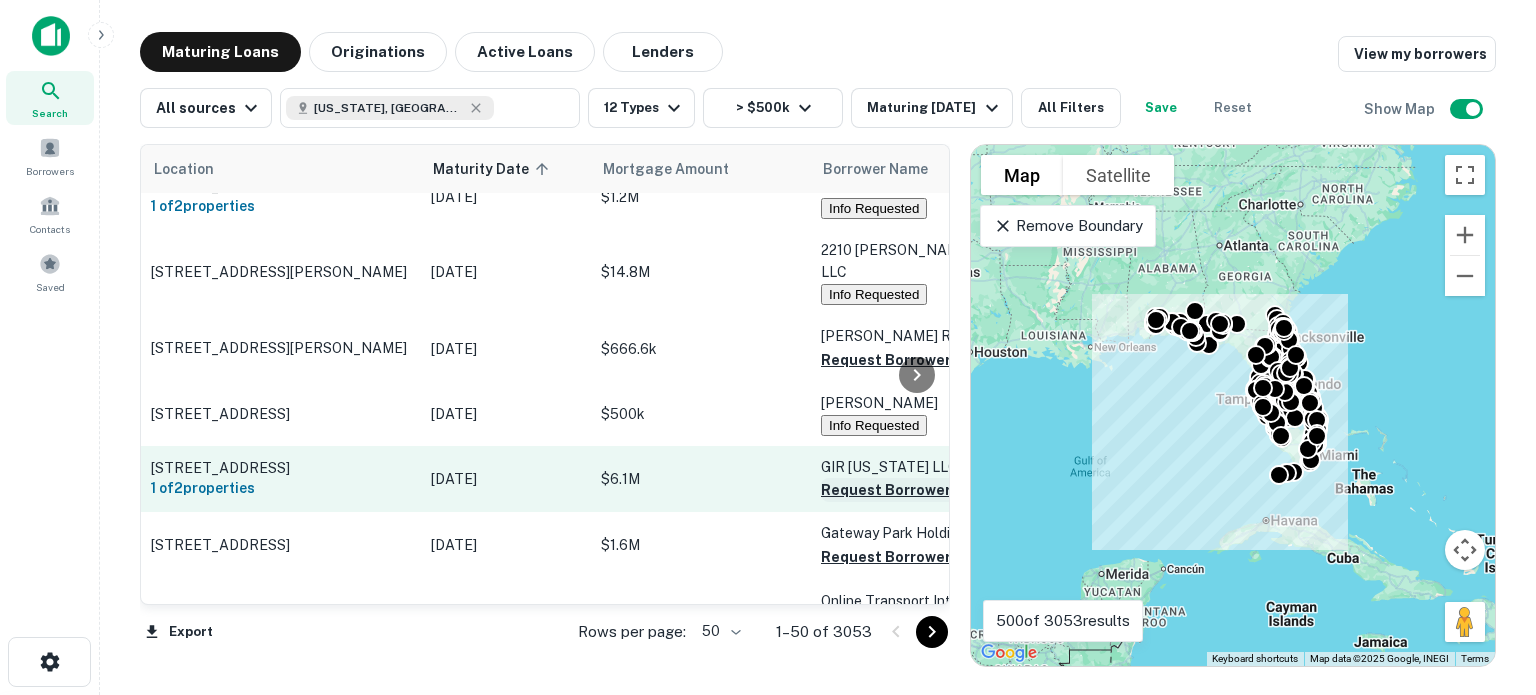 click on "Request Borrower Info" at bounding box center (902, 490) 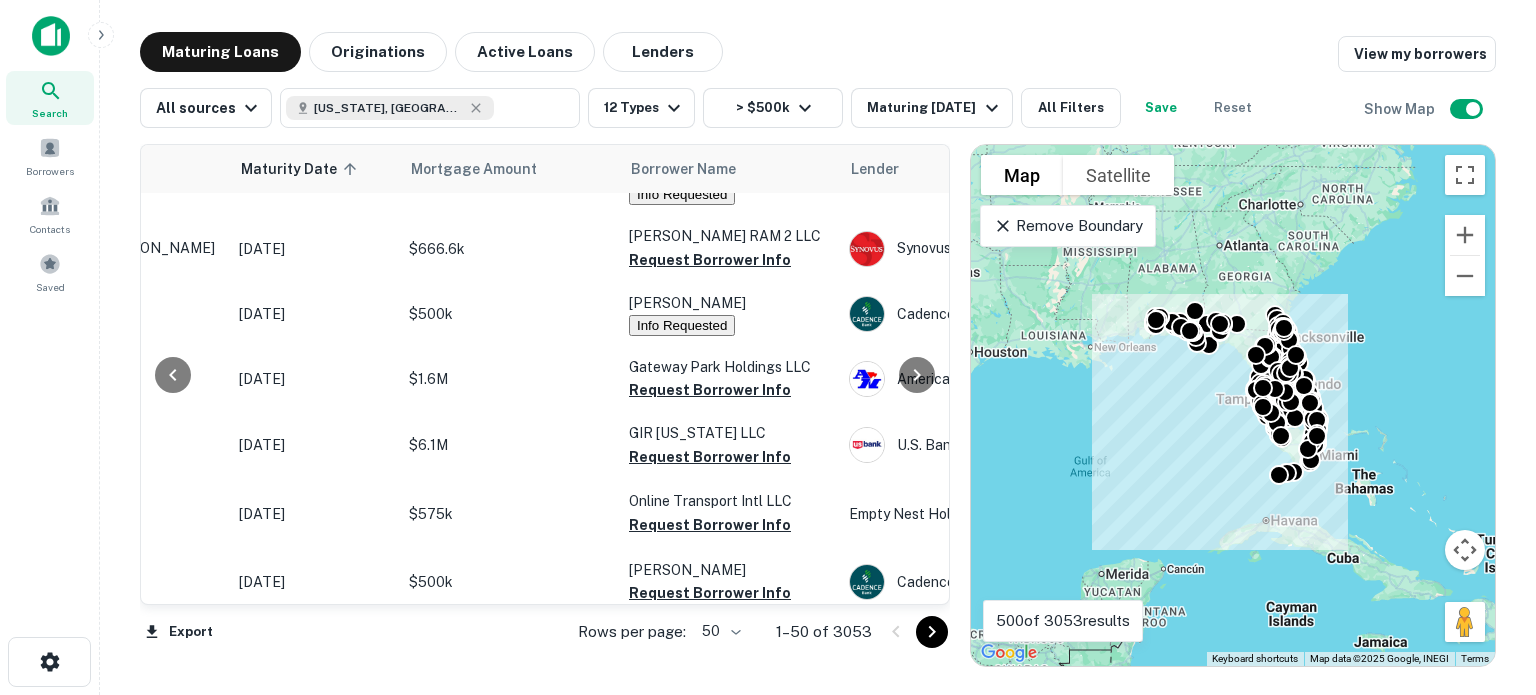 scroll, scrollTop: 1400, scrollLeft: 208, axis: both 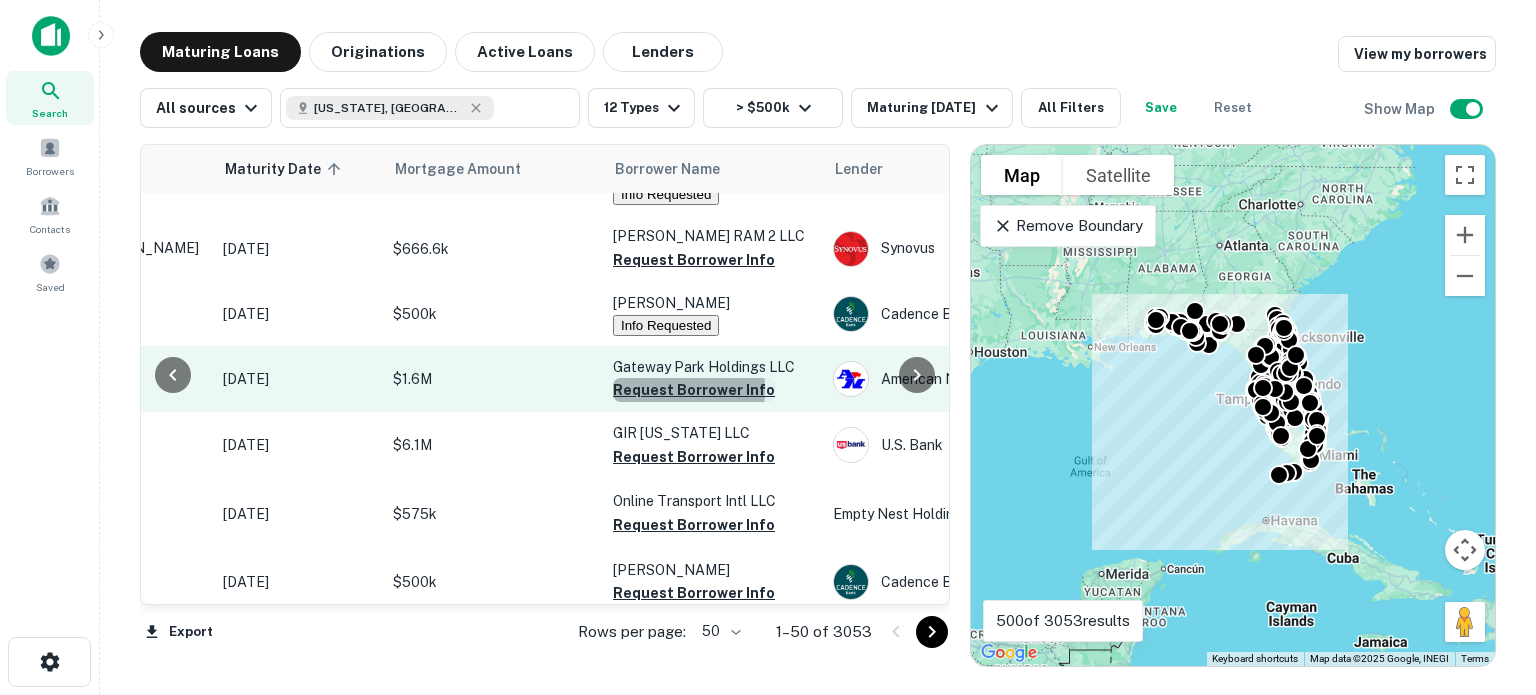 click on "Request Borrower Info" at bounding box center [694, 390] 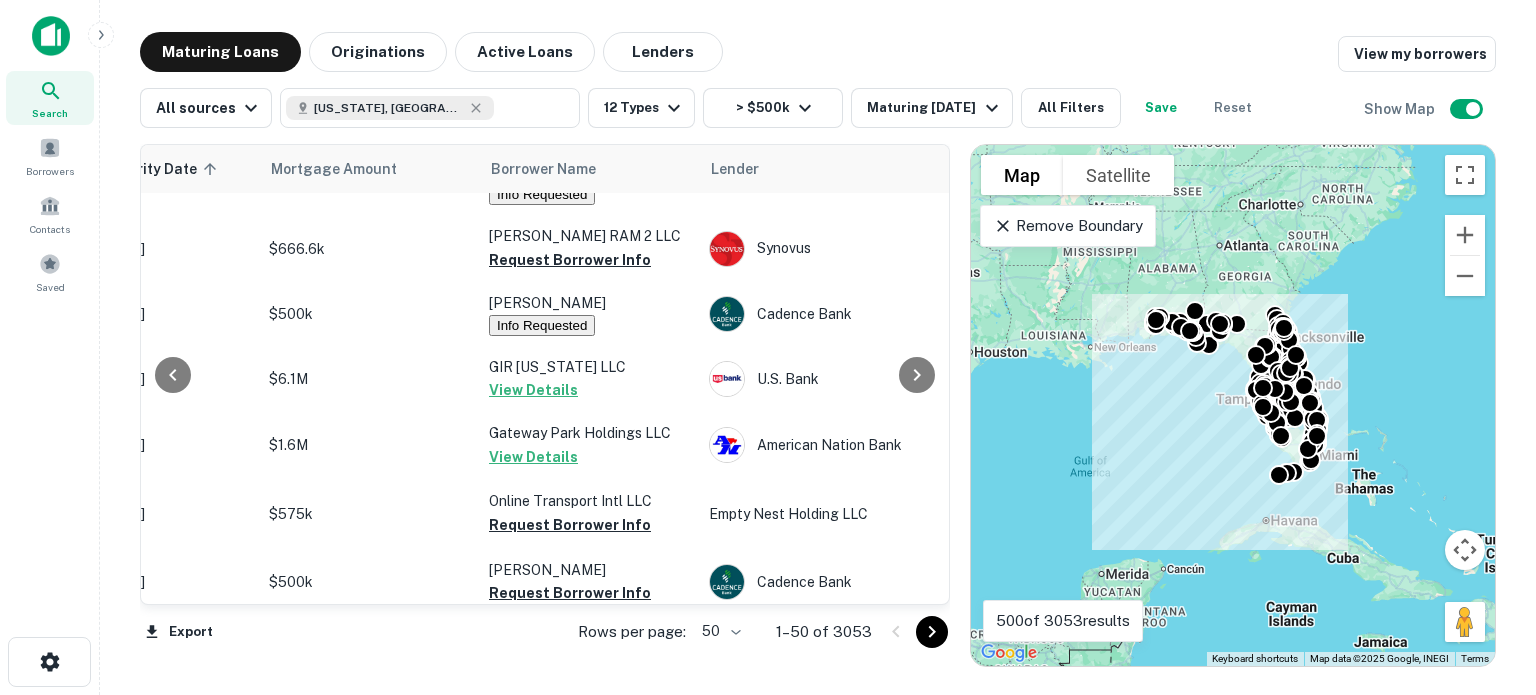 scroll, scrollTop: 1400, scrollLeft: 330, axis: both 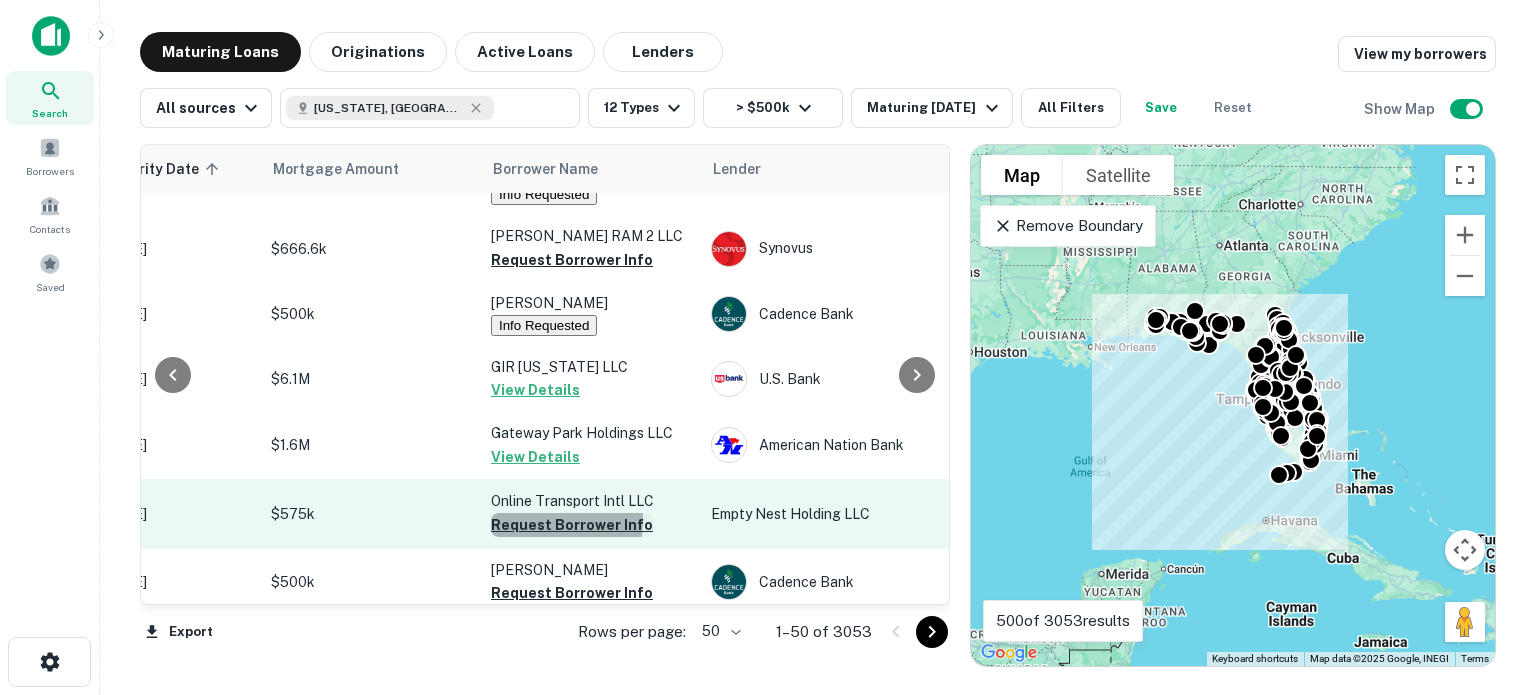 click on "Request Borrower Info" at bounding box center (572, 525) 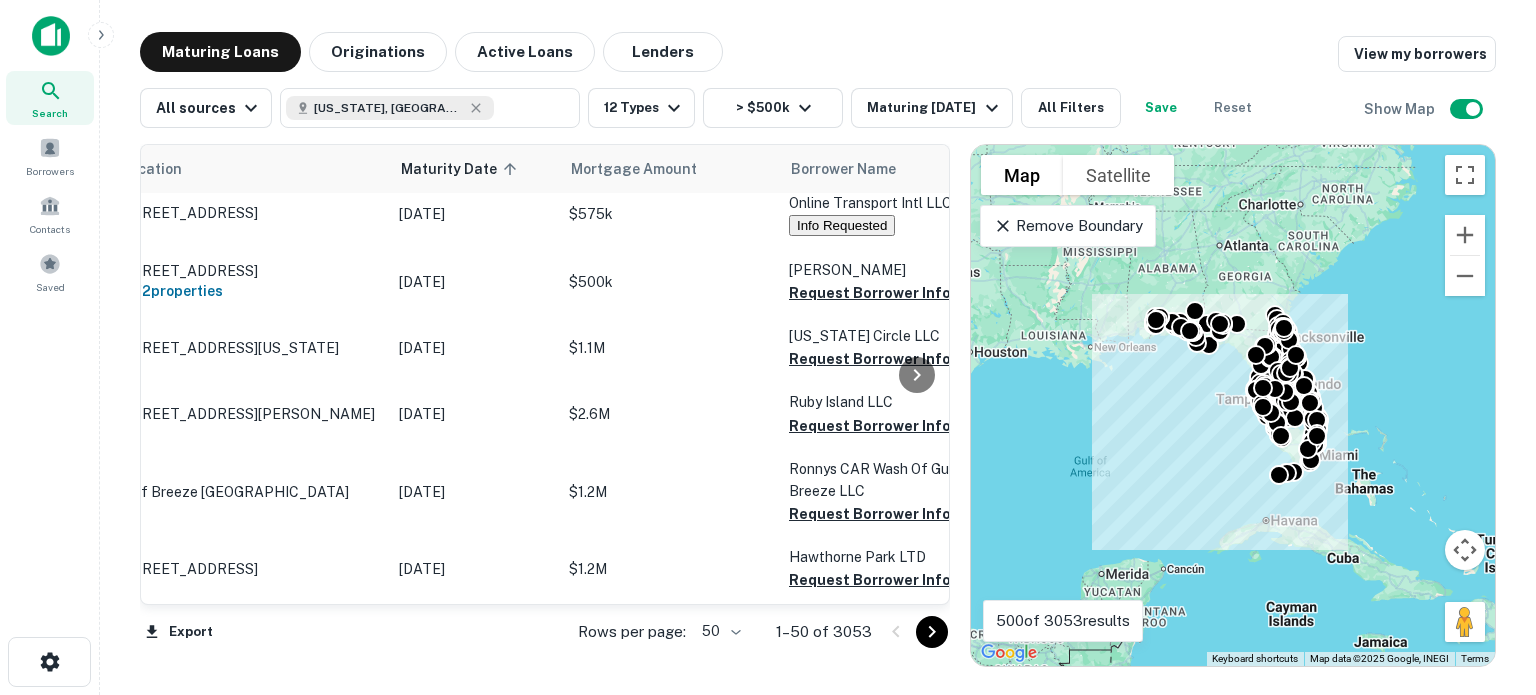 scroll, scrollTop: 1700, scrollLeft: 0, axis: vertical 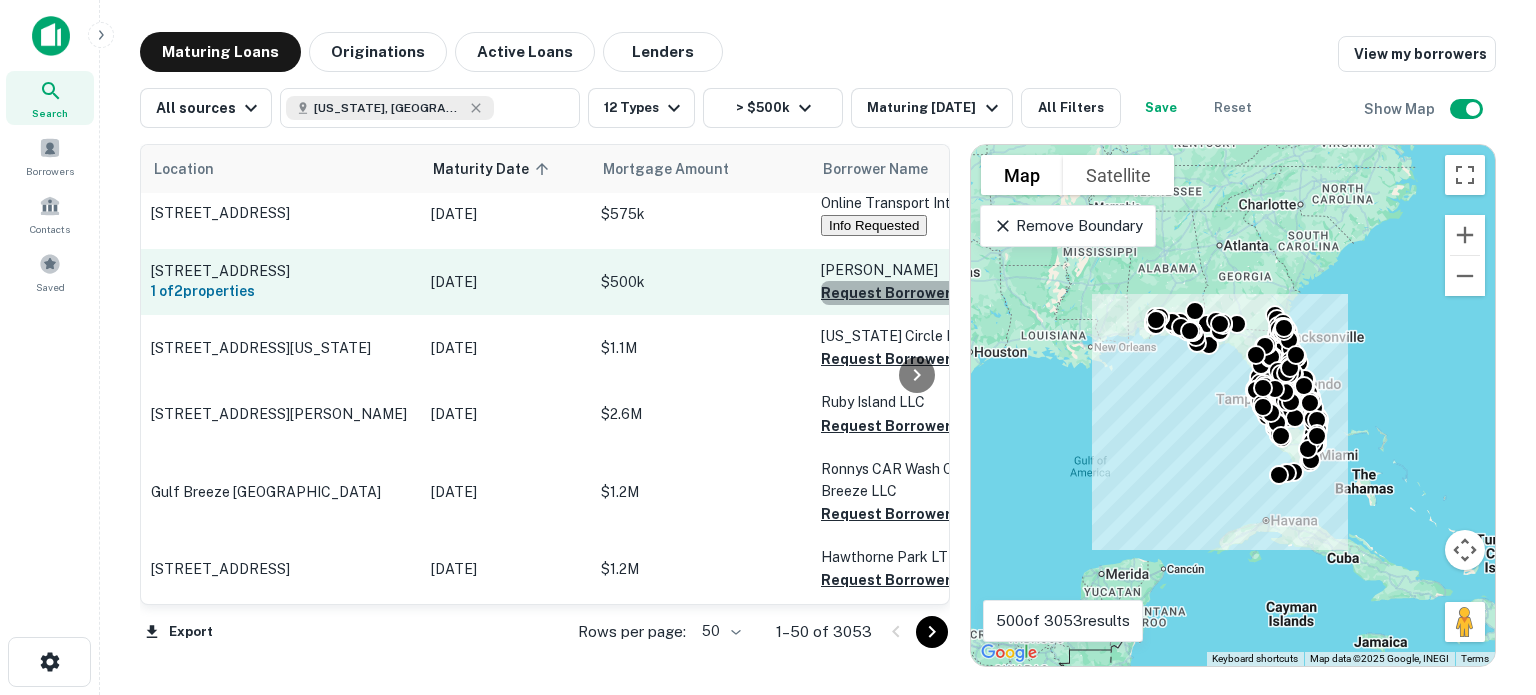 click on "Request Borrower Info" at bounding box center (902, 293) 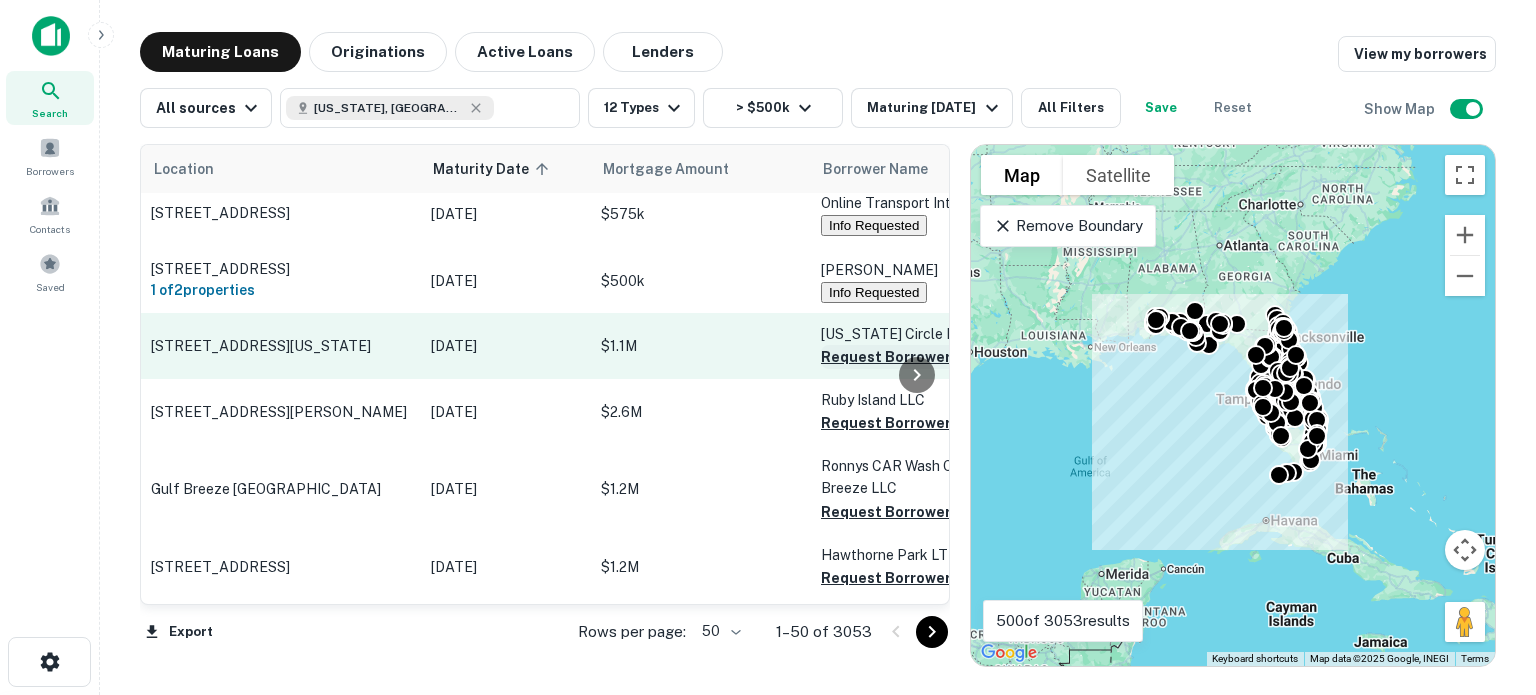 click on "Request Borrower Info" at bounding box center [902, 357] 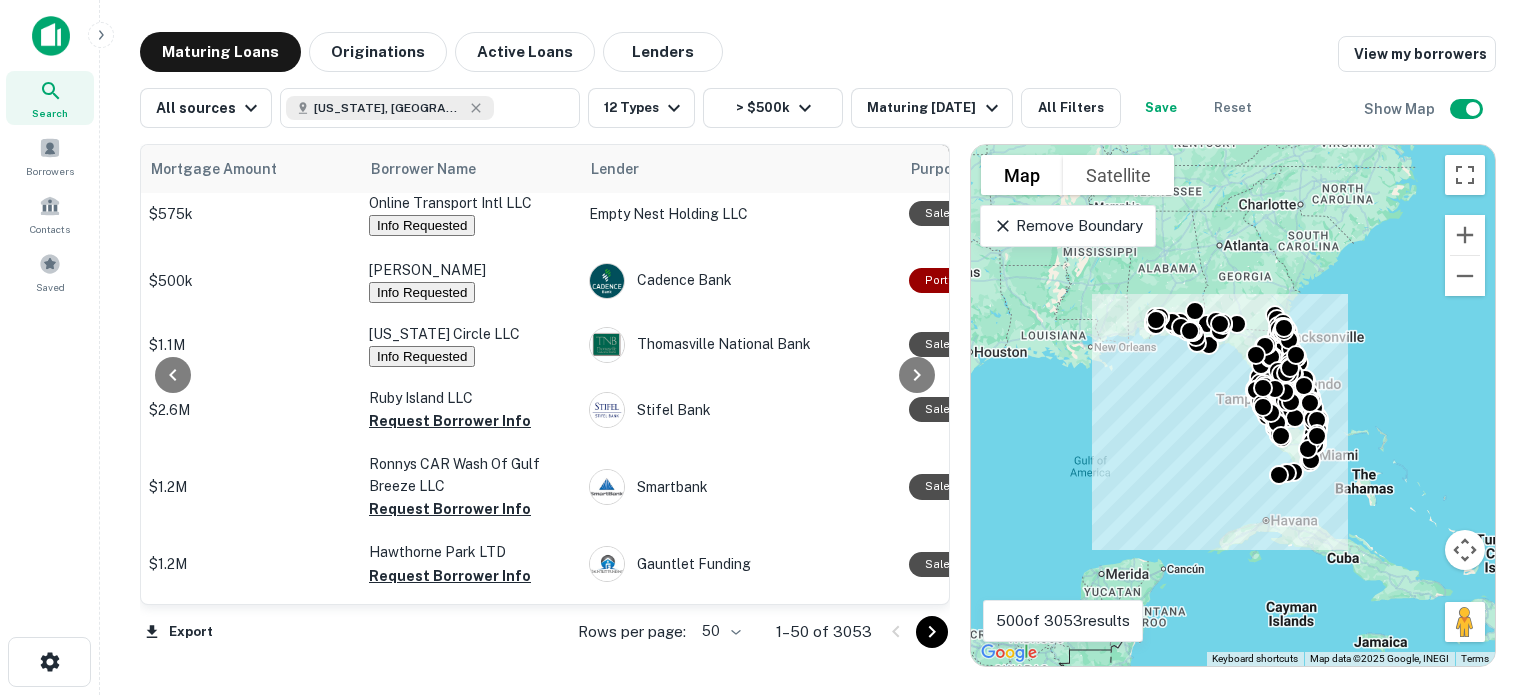 scroll, scrollTop: 1700, scrollLeft: 438, axis: both 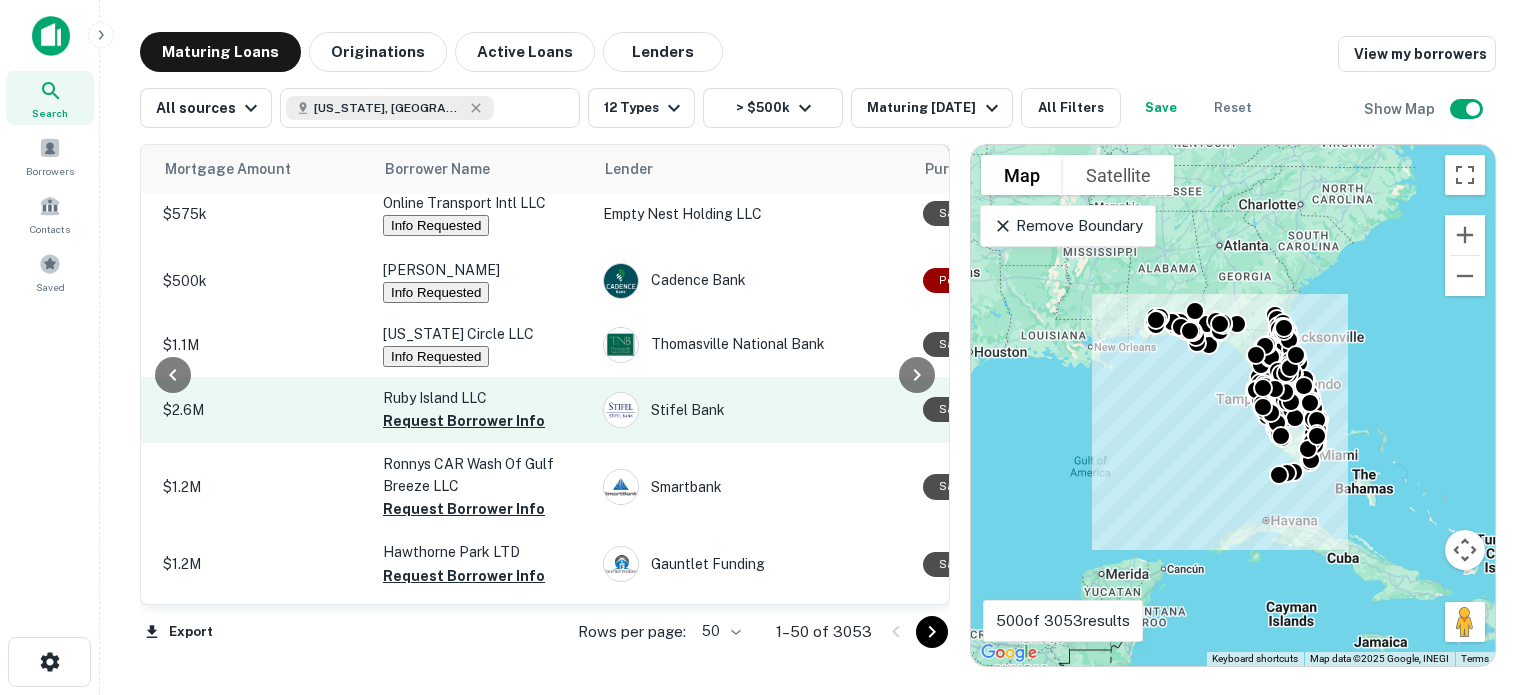click on "Ruby Island LLC Request Borrower Info" at bounding box center (483, 410) 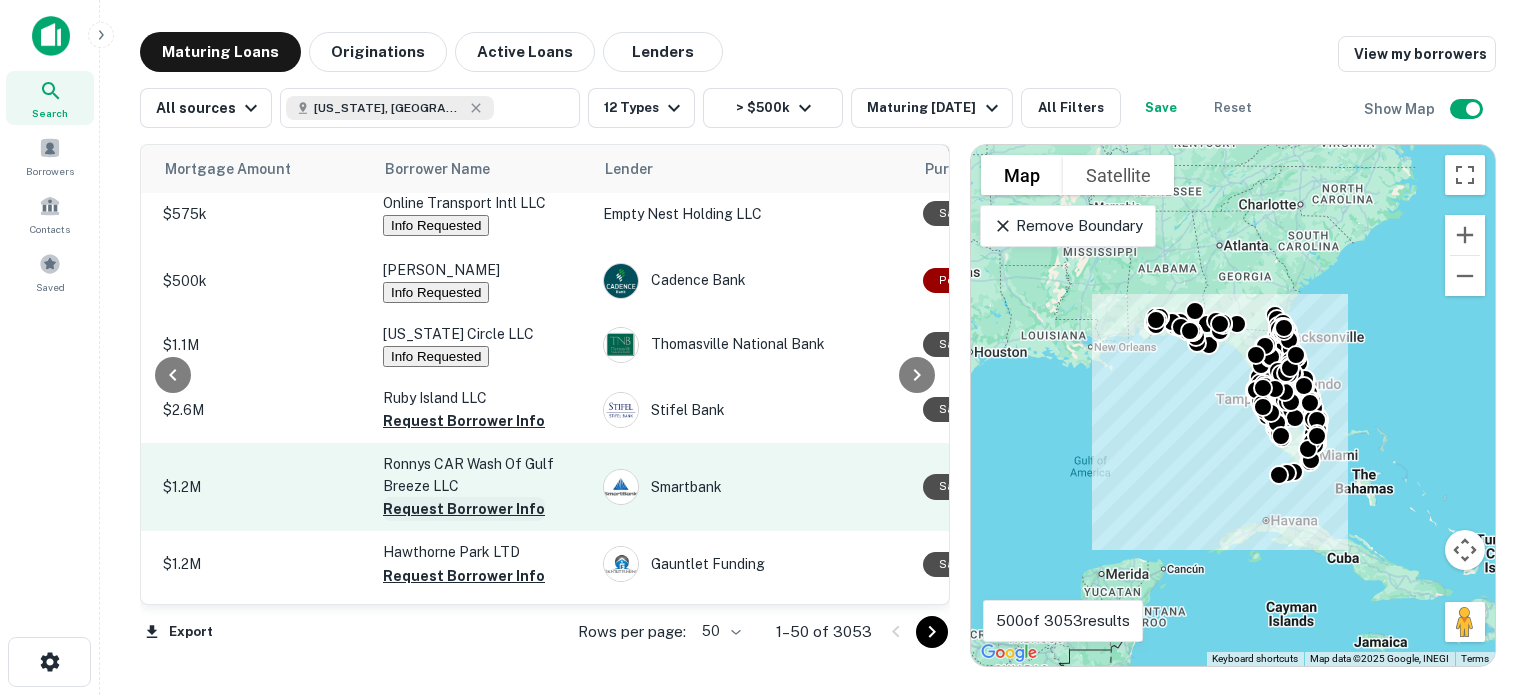 click on "Request Borrower Info" at bounding box center (464, 509) 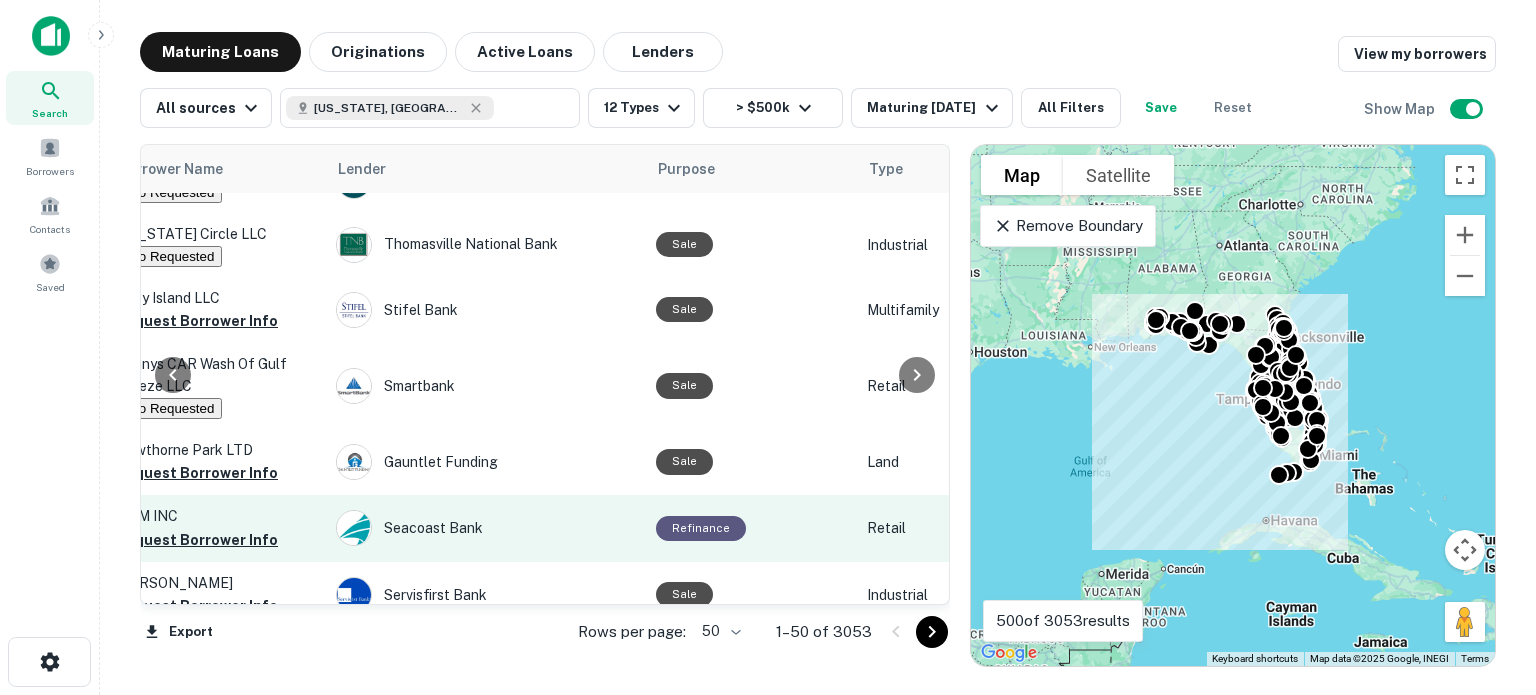 scroll, scrollTop: 1900, scrollLeft: 705, axis: both 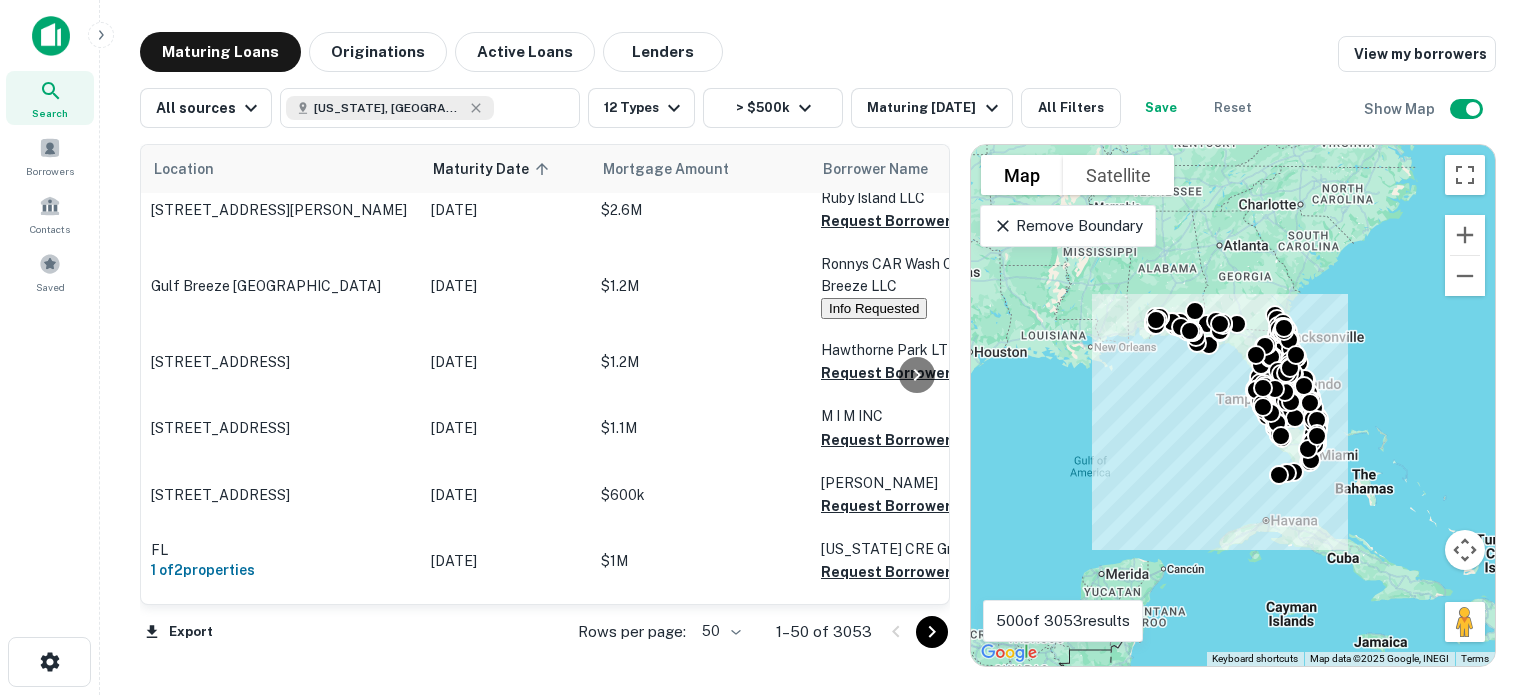 click at bounding box center (917, 374) 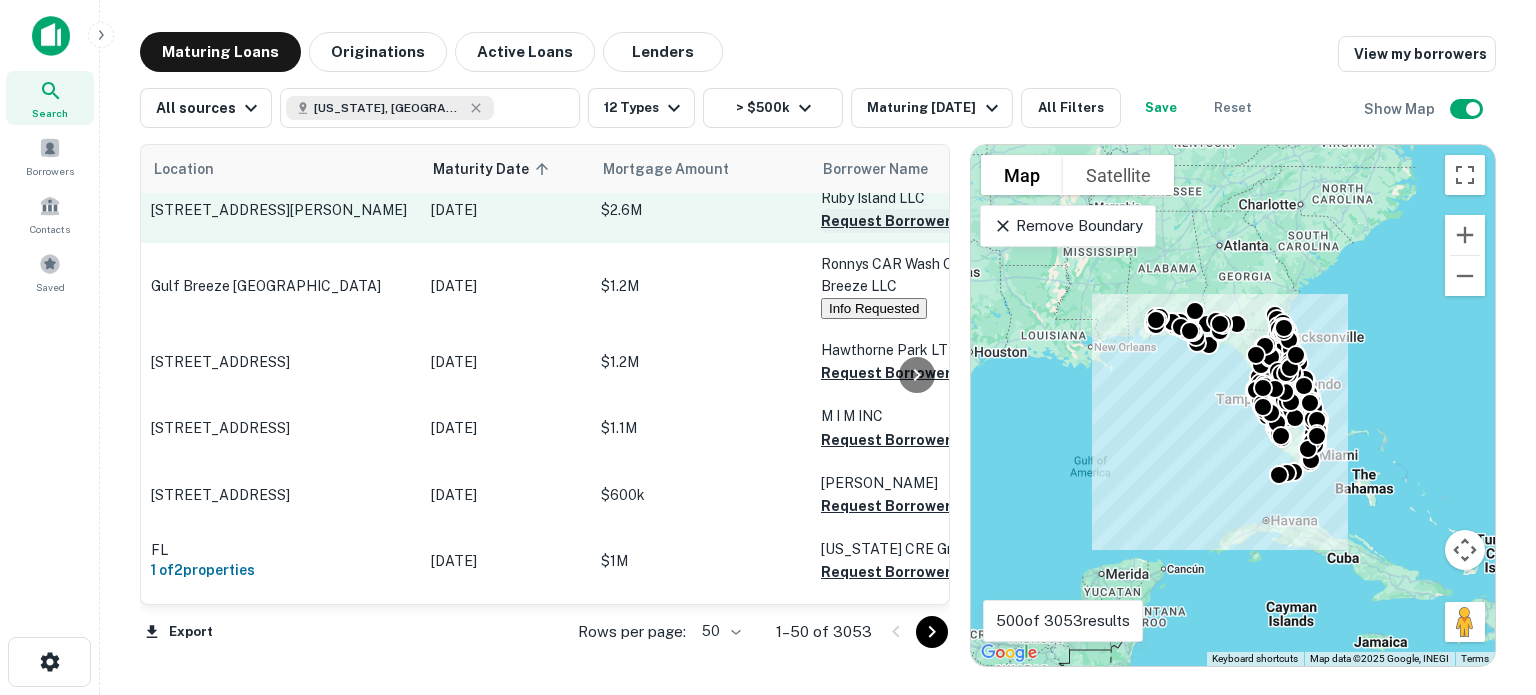 click on "Request Borrower Info" at bounding box center [902, 221] 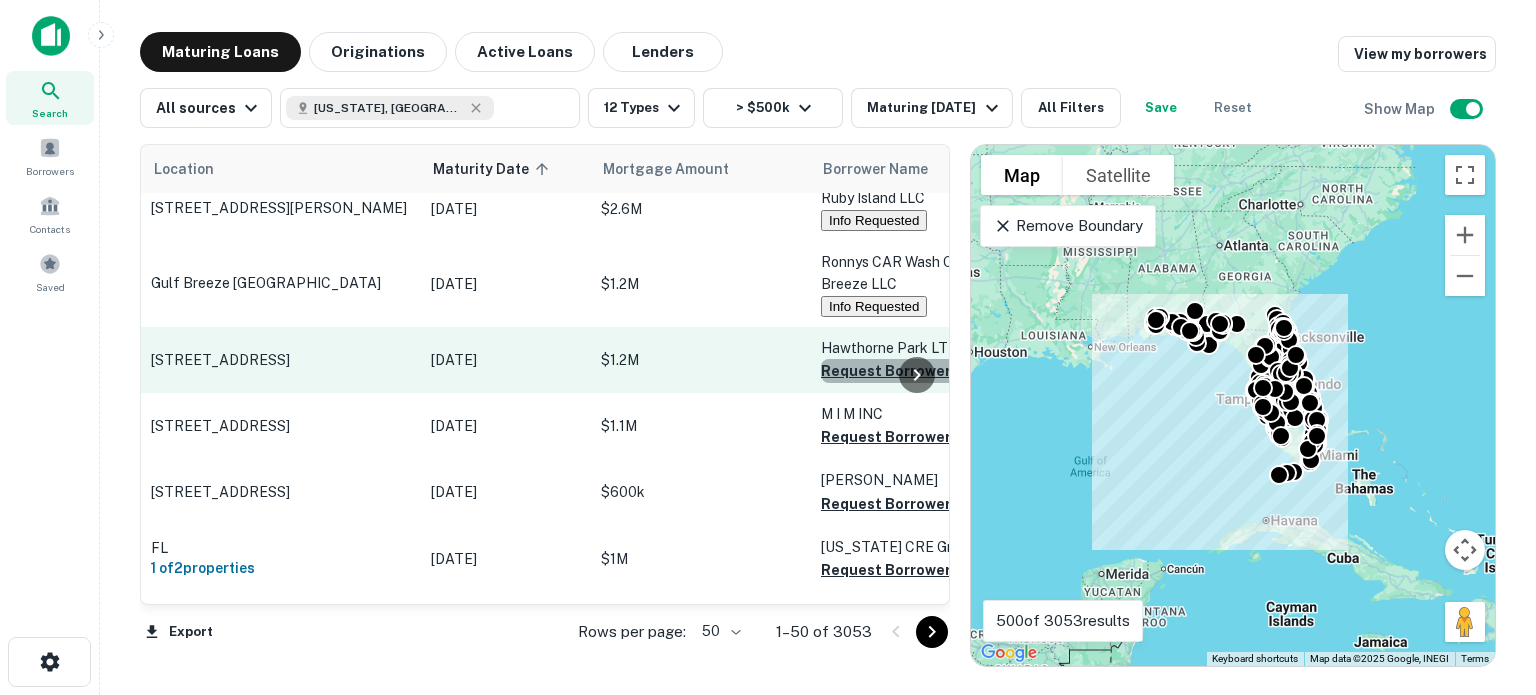 click on "Request Borrower Info" at bounding box center (902, 371) 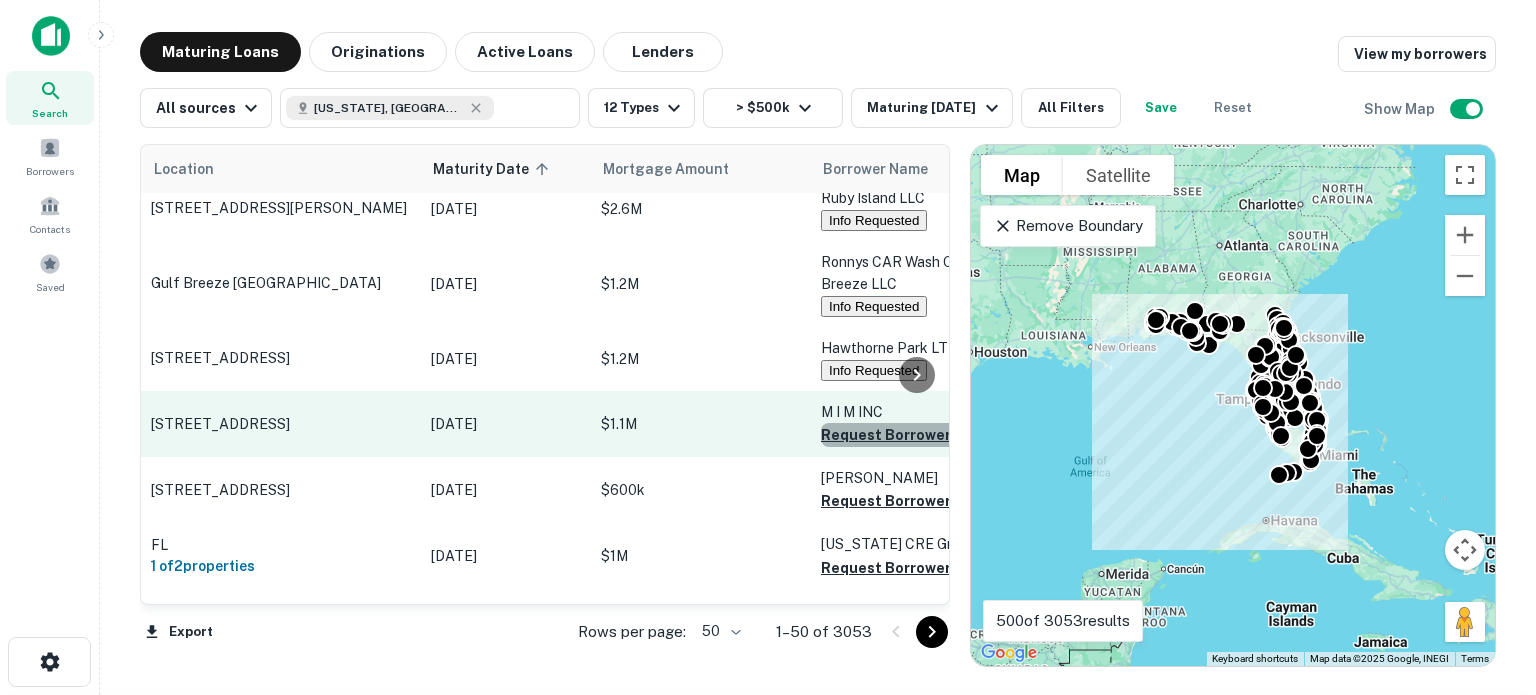 click on "Request Borrower Info" at bounding box center [902, 435] 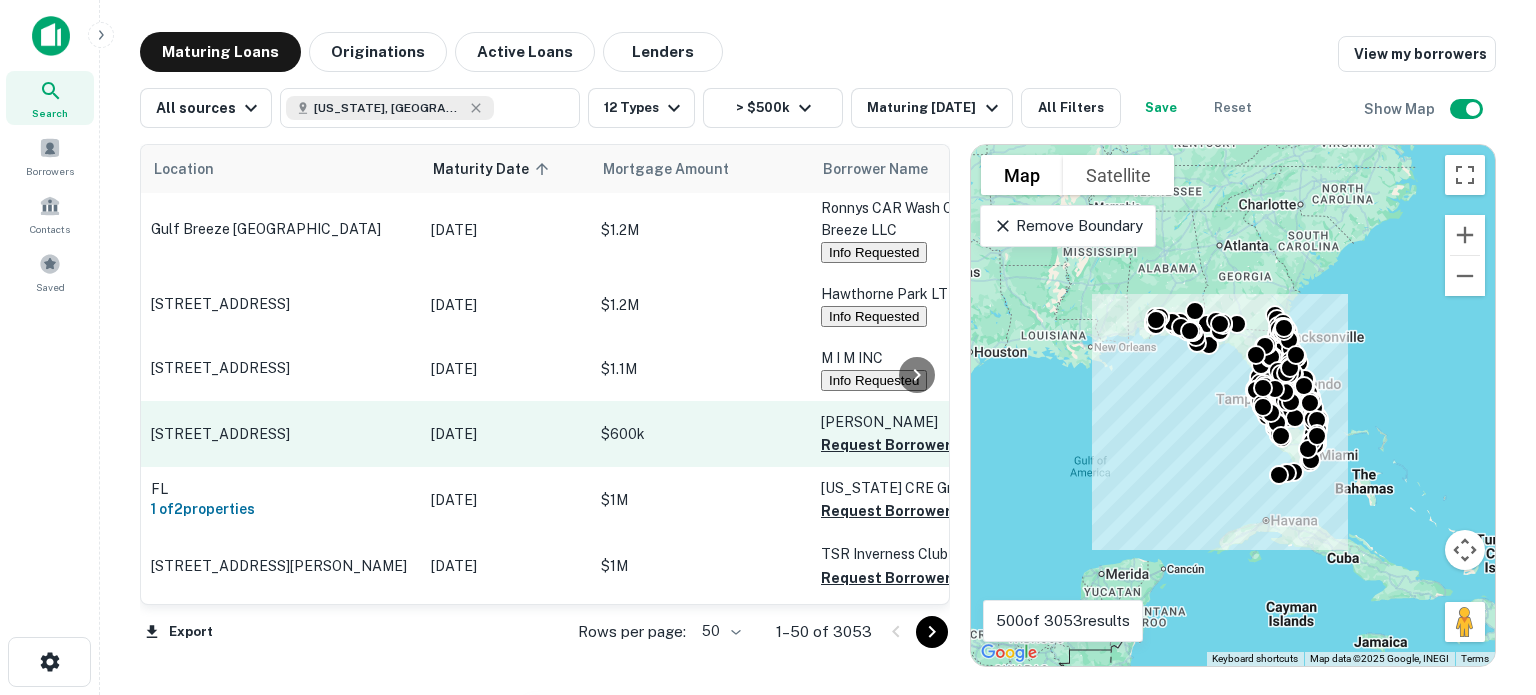 scroll, scrollTop: 2000, scrollLeft: 0, axis: vertical 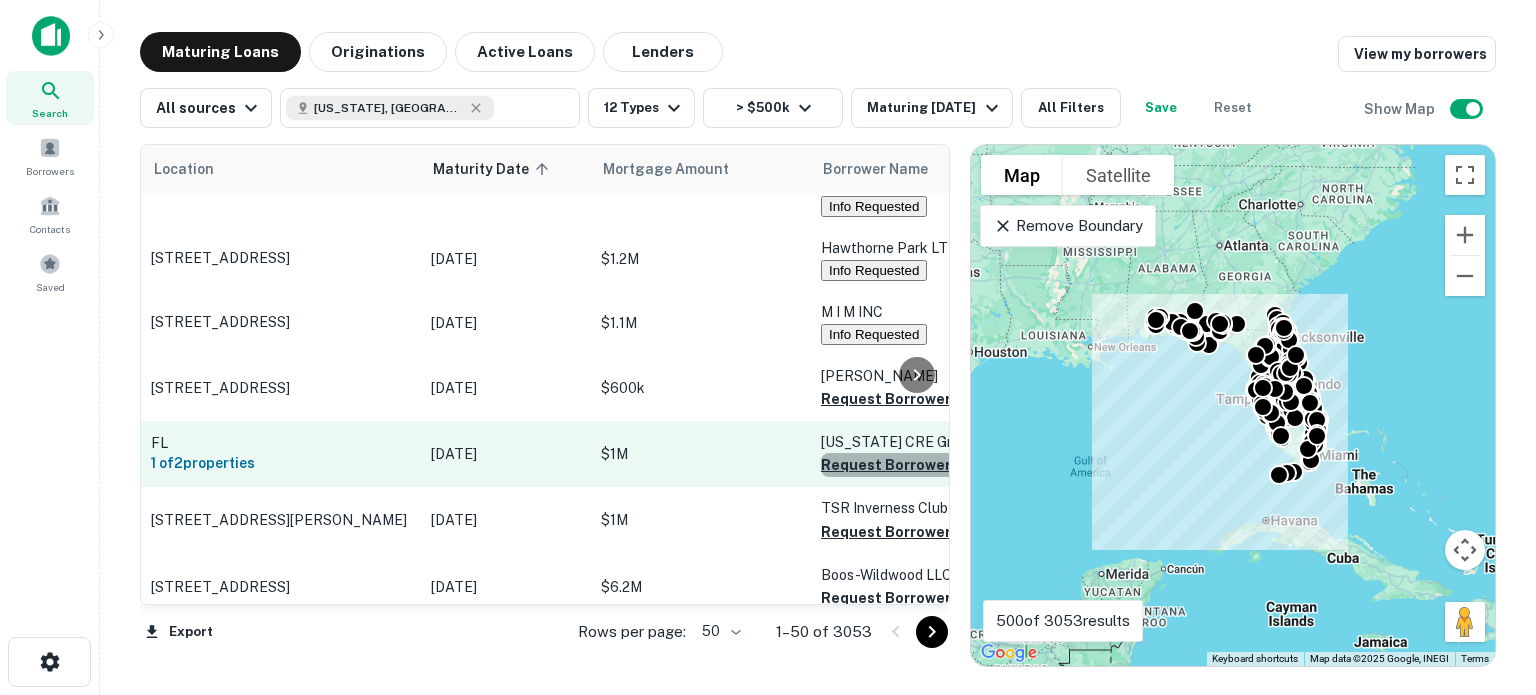 click on "Request Borrower Info" at bounding box center (902, 465) 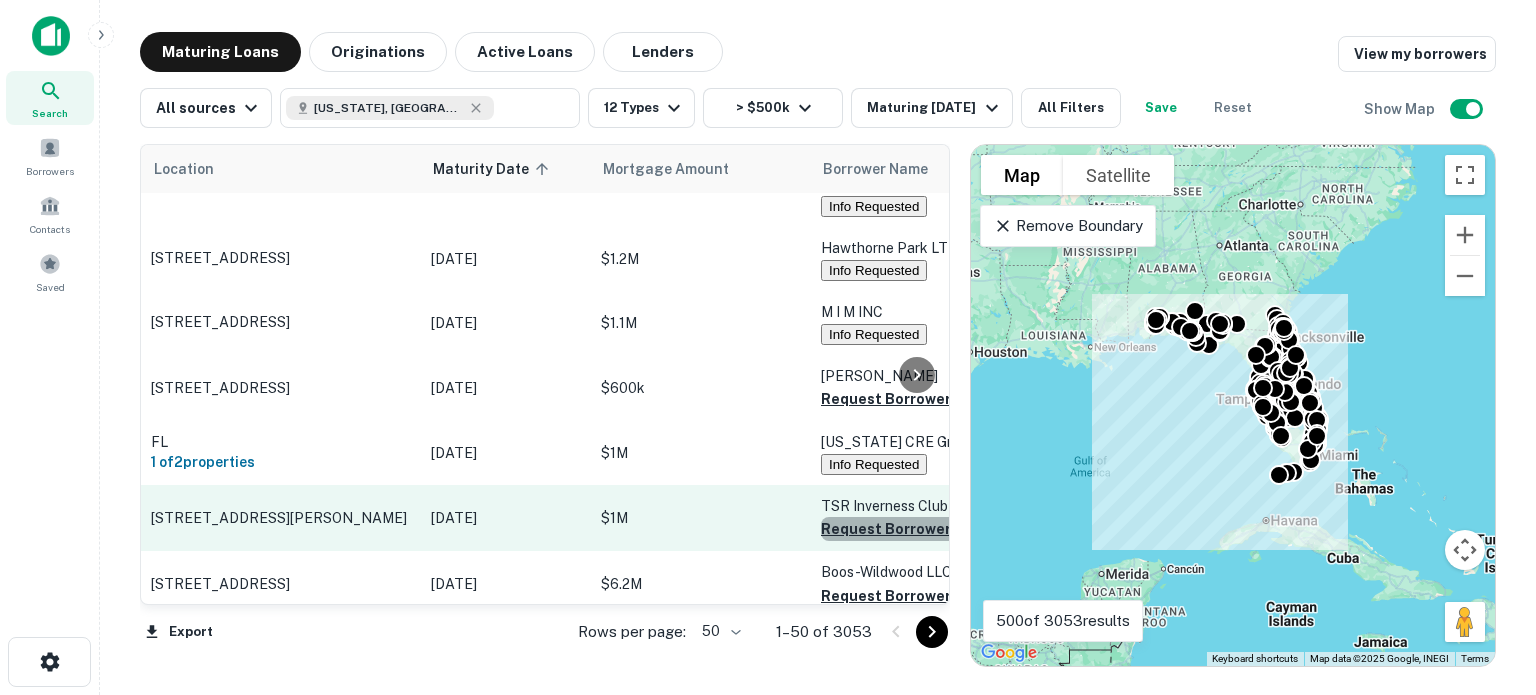 click on "Request Borrower Info" at bounding box center [902, 529] 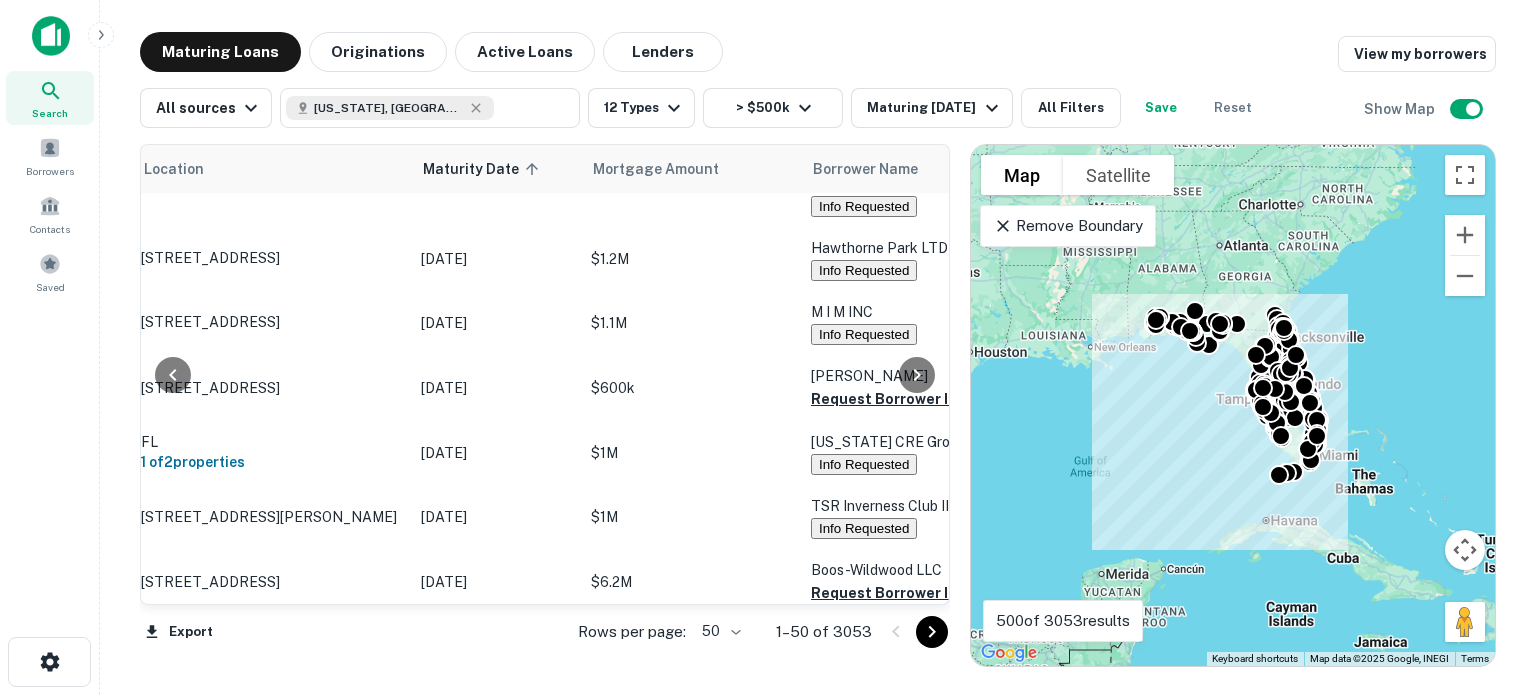 scroll, scrollTop: 2000, scrollLeft: 92, axis: both 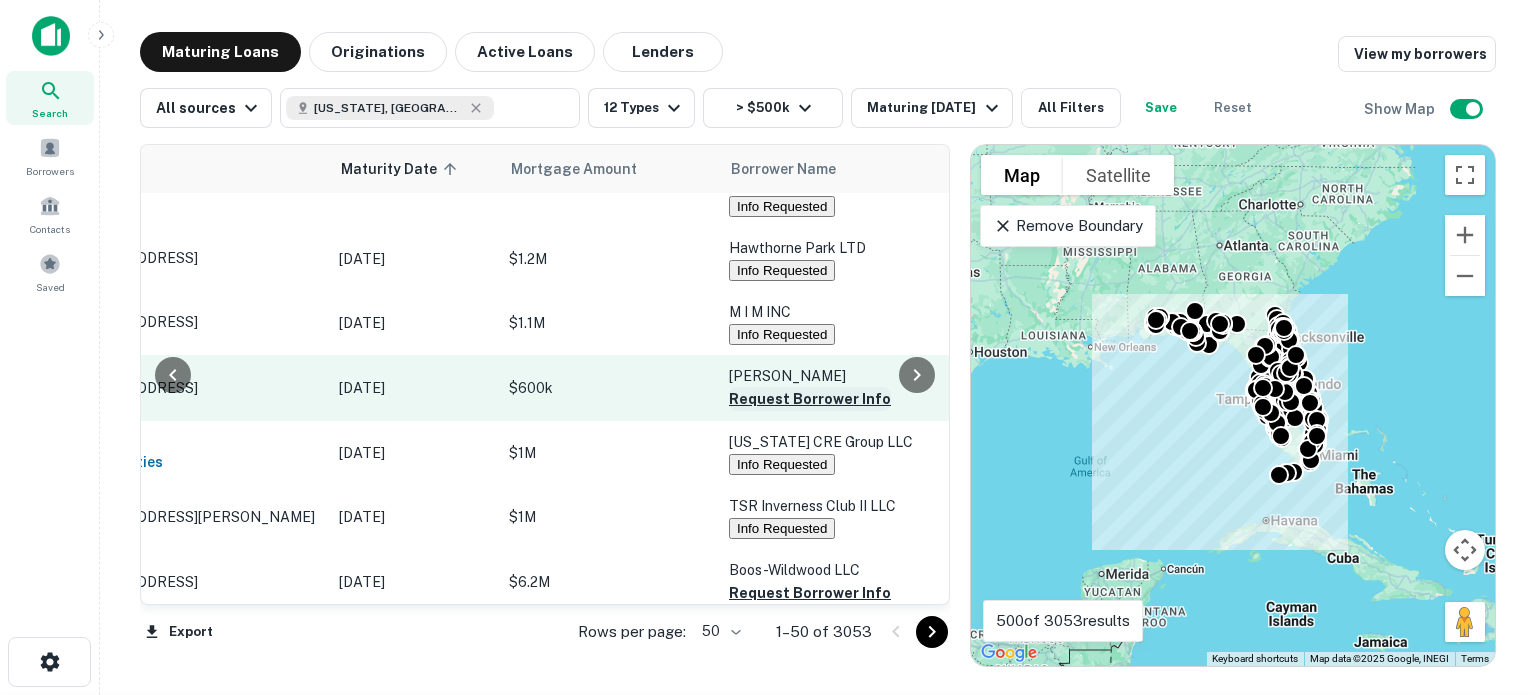 click on "Request Borrower Info" at bounding box center (810, 399) 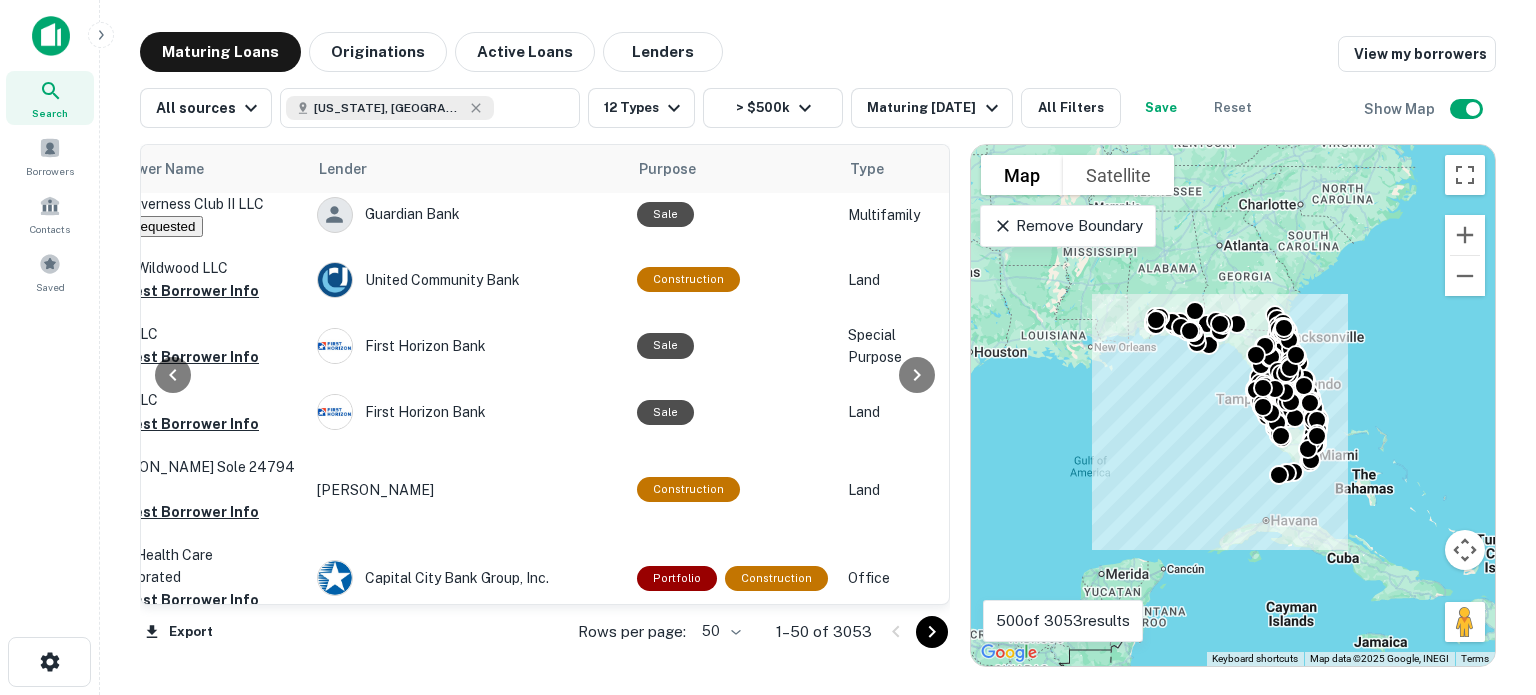scroll, scrollTop: 2300, scrollLeft: 732, axis: both 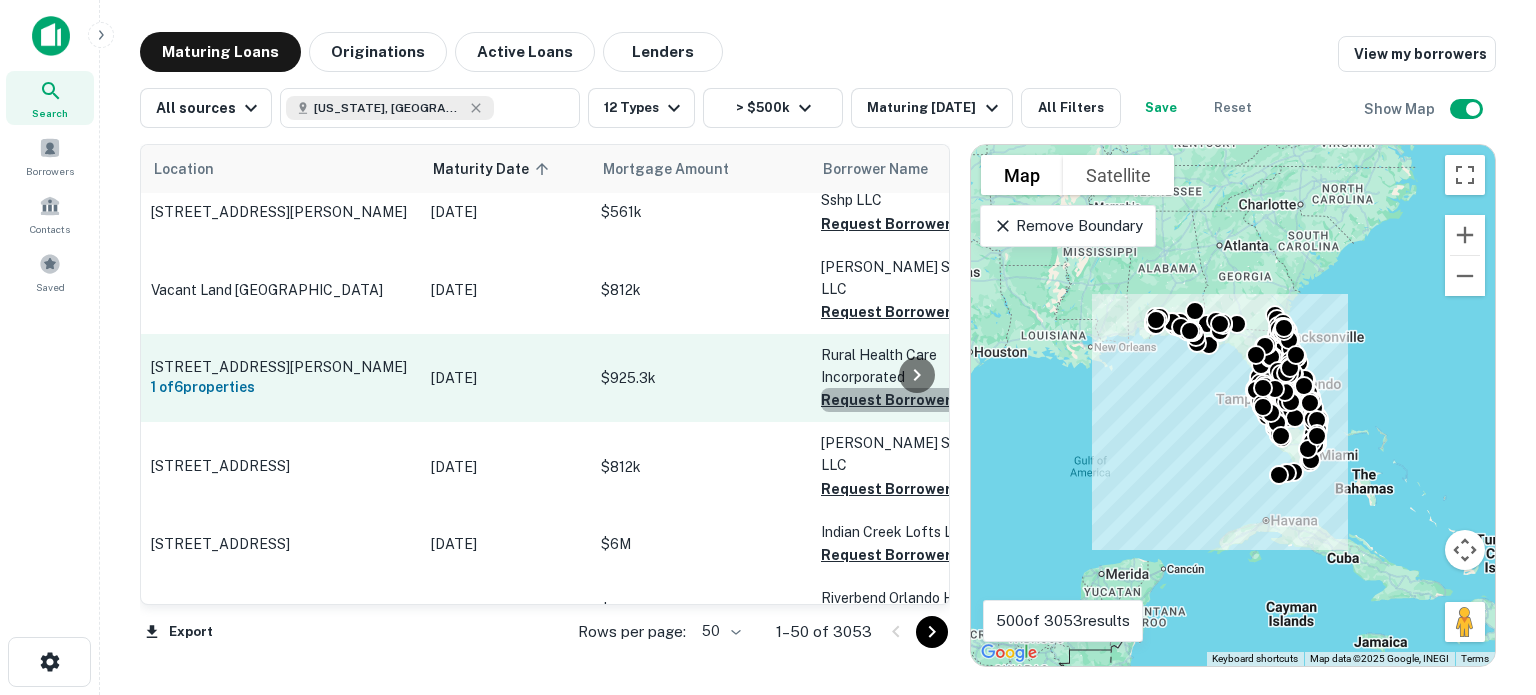 click on "Request Borrower Info" at bounding box center (902, 400) 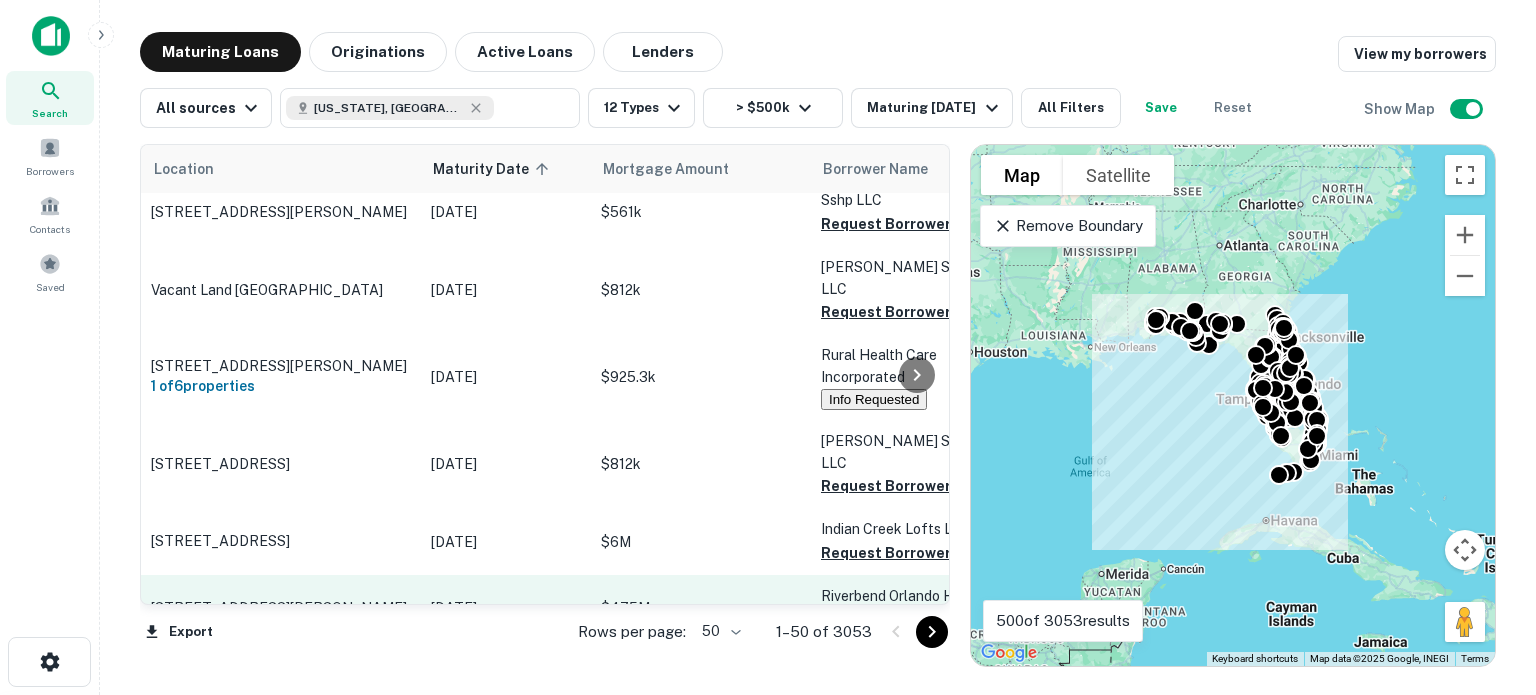 scroll, scrollTop: 2600, scrollLeft: 0, axis: vertical 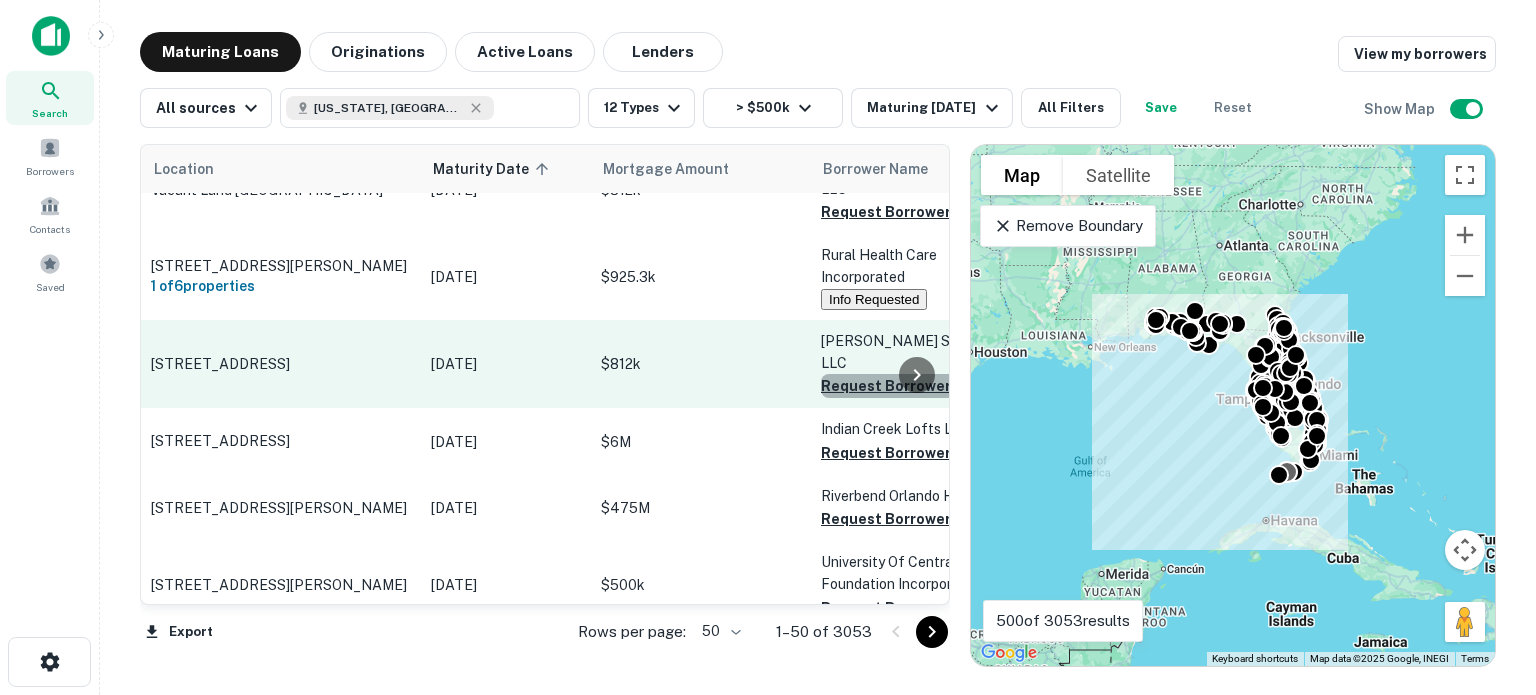 click on "Request Borrower Info" at bounding box center [902, 386] 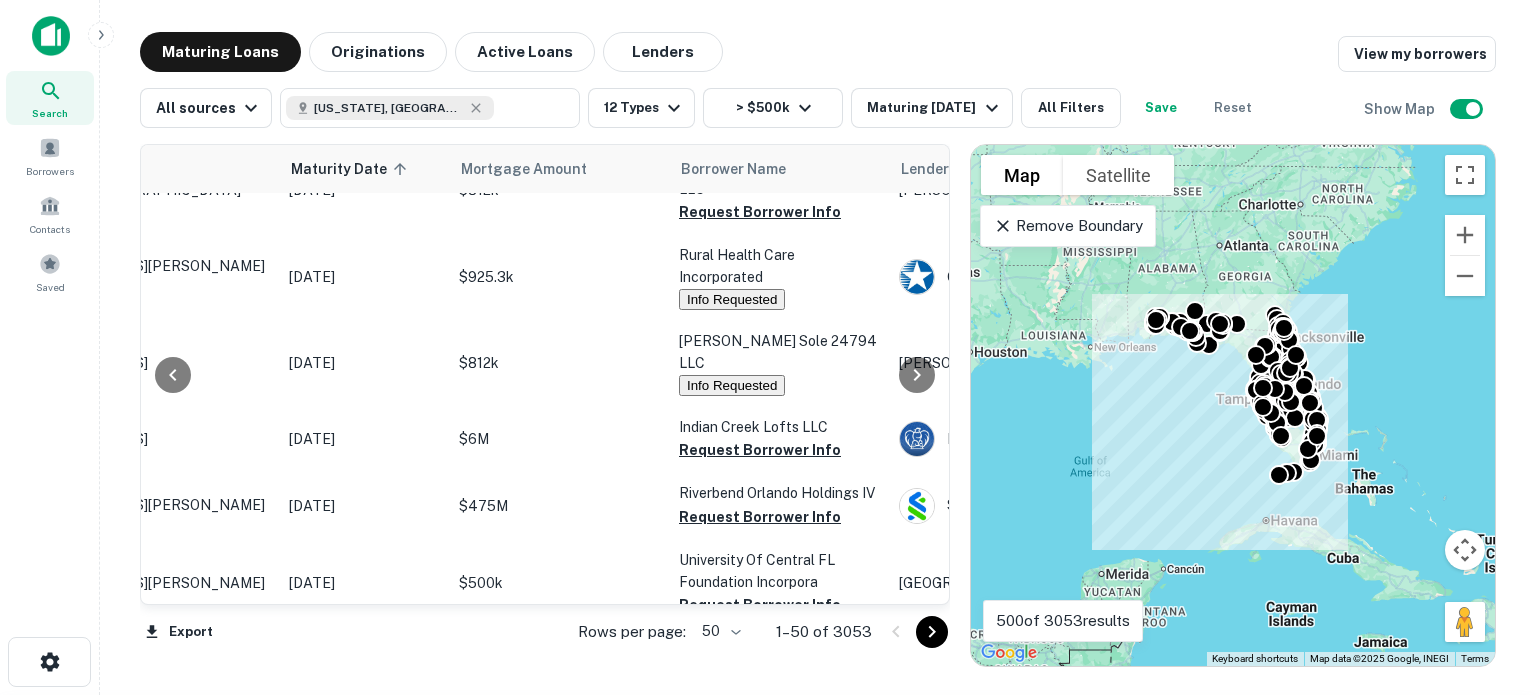 scroll, scrollTop: 2600, scrollLeft: 140, axis: both 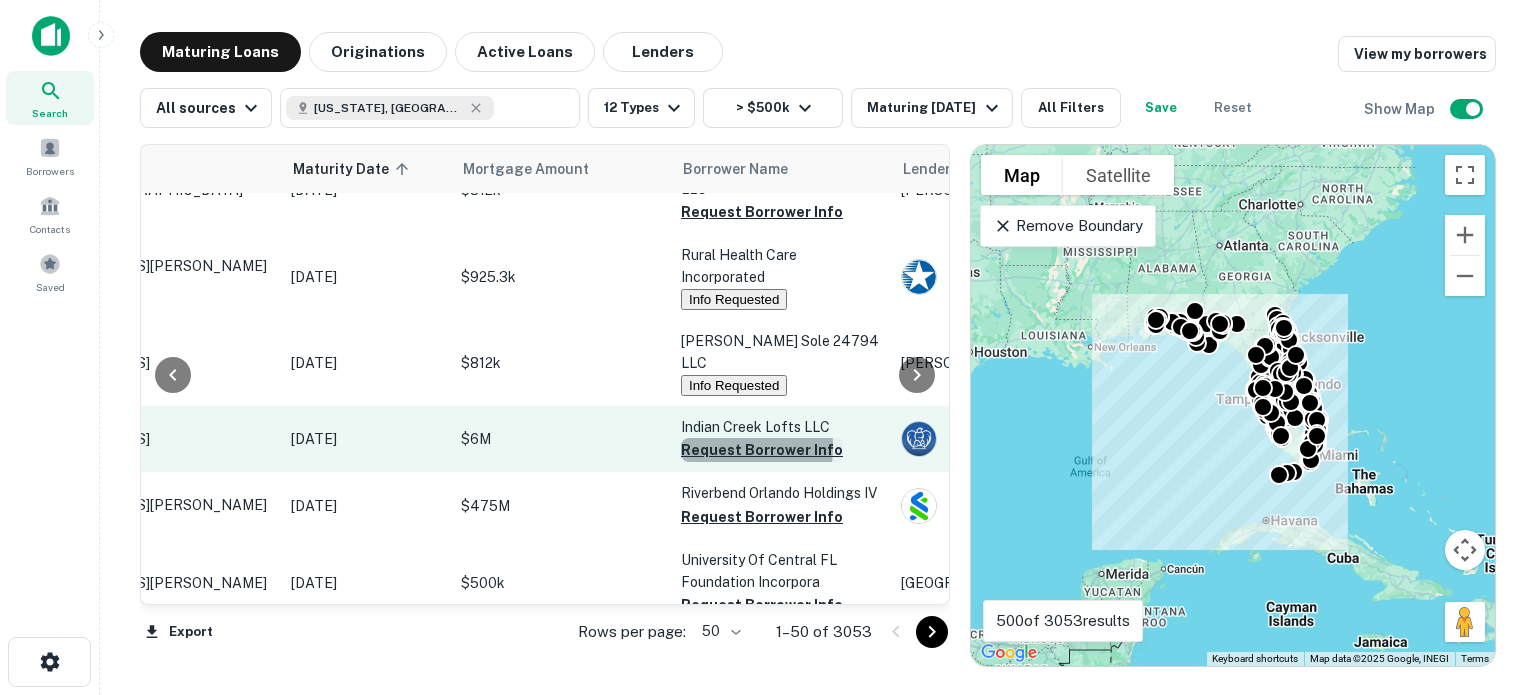 click on "Request Borrower Info" at bounding box center (762, 450) 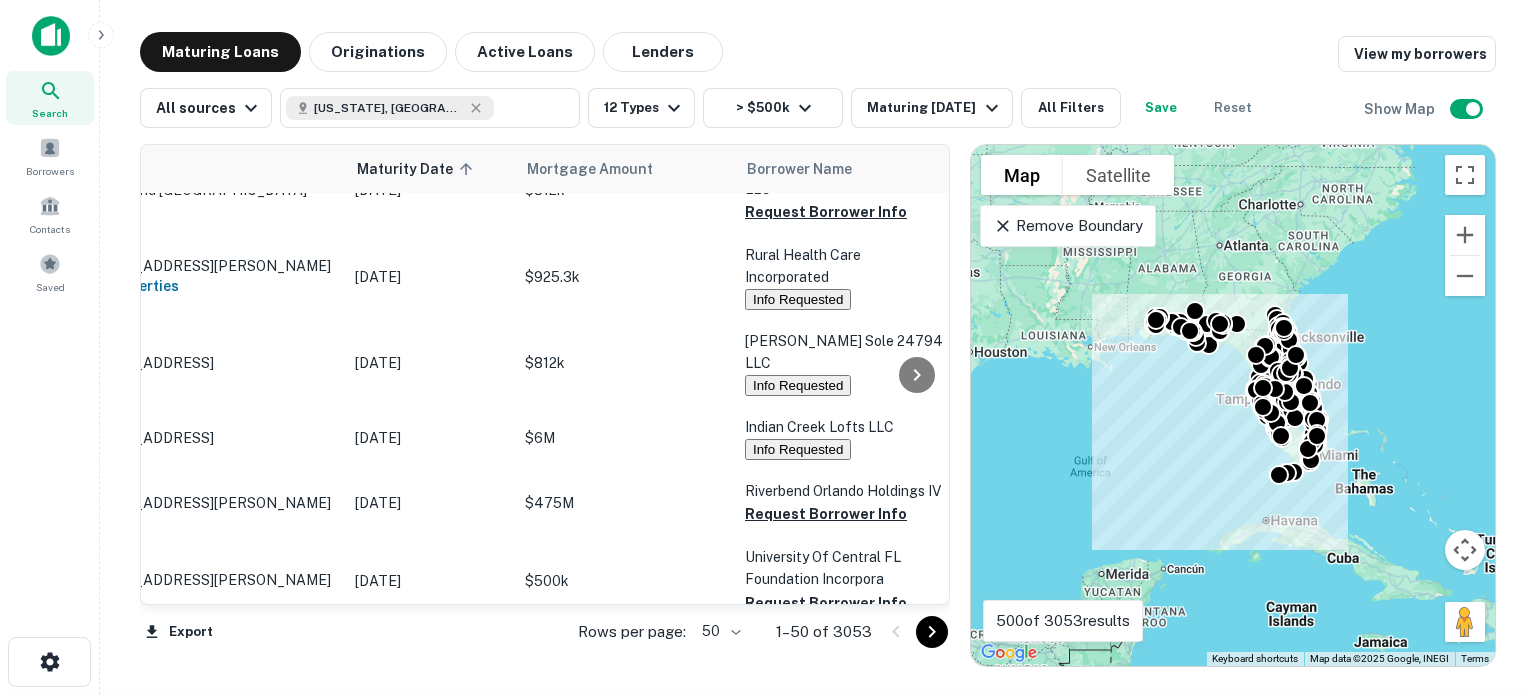 scroll, scrollTop: 2600, scrollLeft: 0, axis: vertical 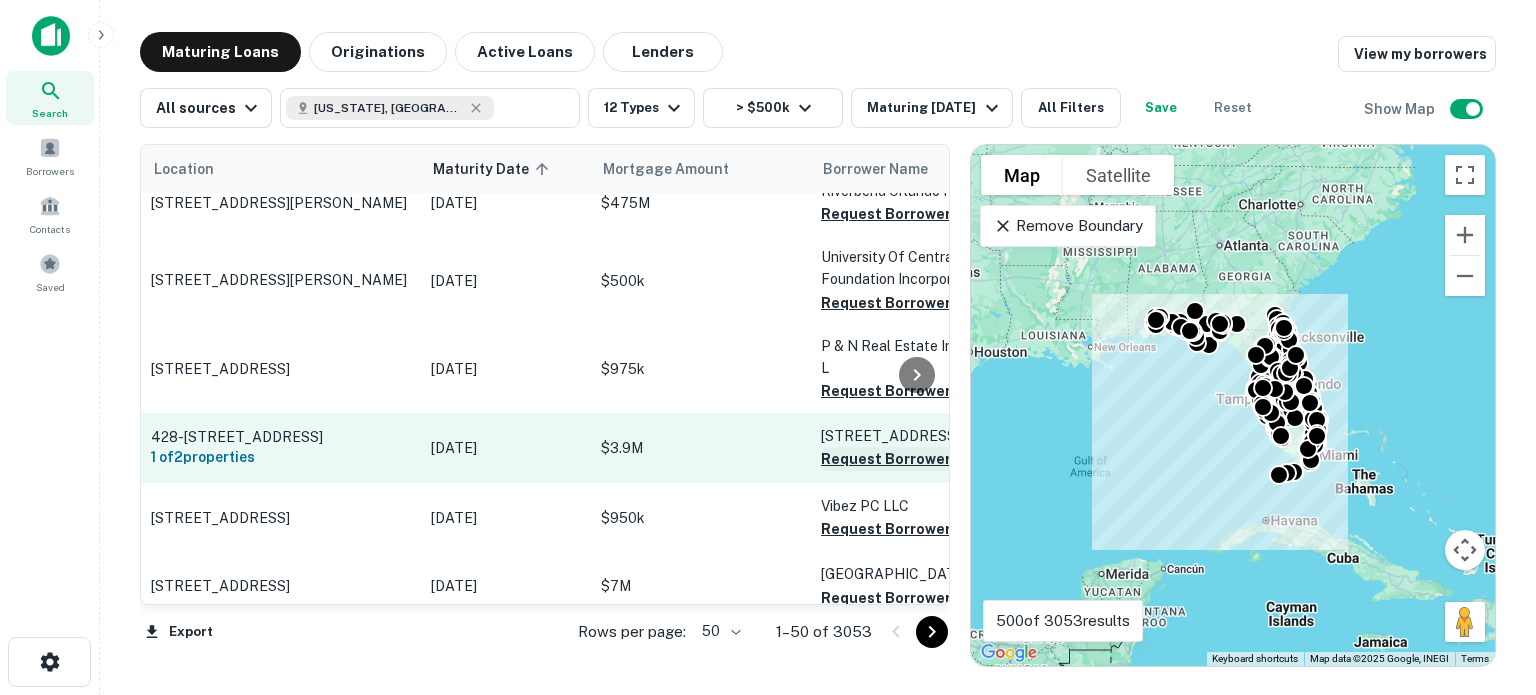 click on "Request Borrower Info" at bounding box center [902, 459] 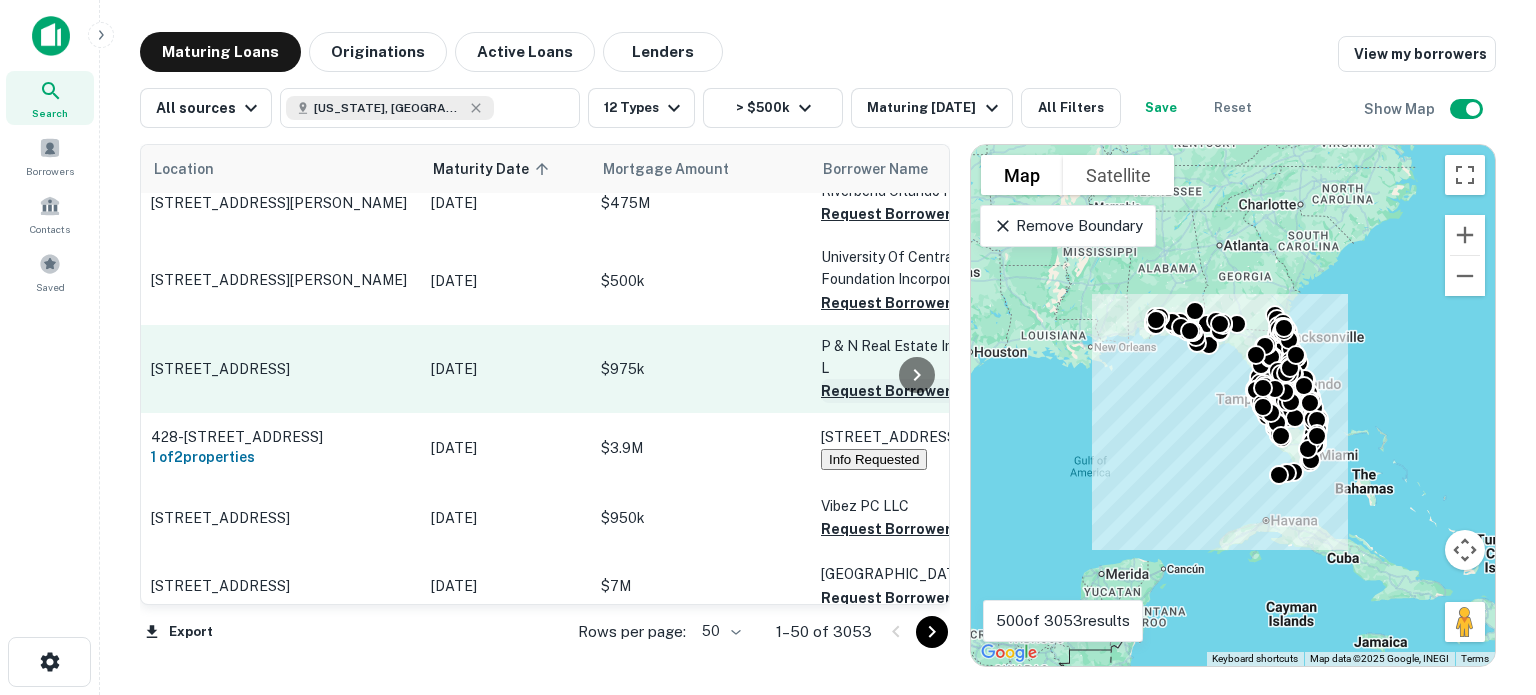 click on "Request Borrower Info" at bounding box center (902, 391) 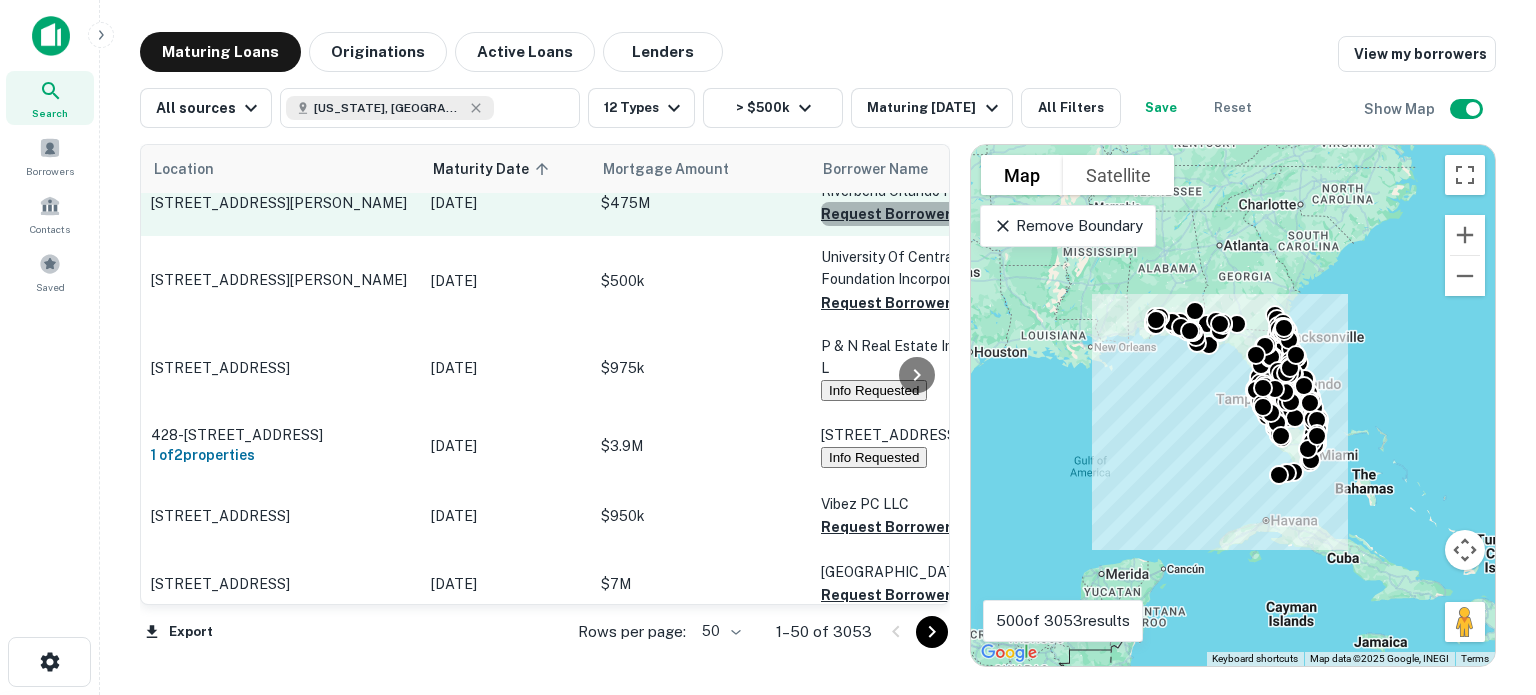 click on "Request Borrower Info" at bounding box center [902, 214] 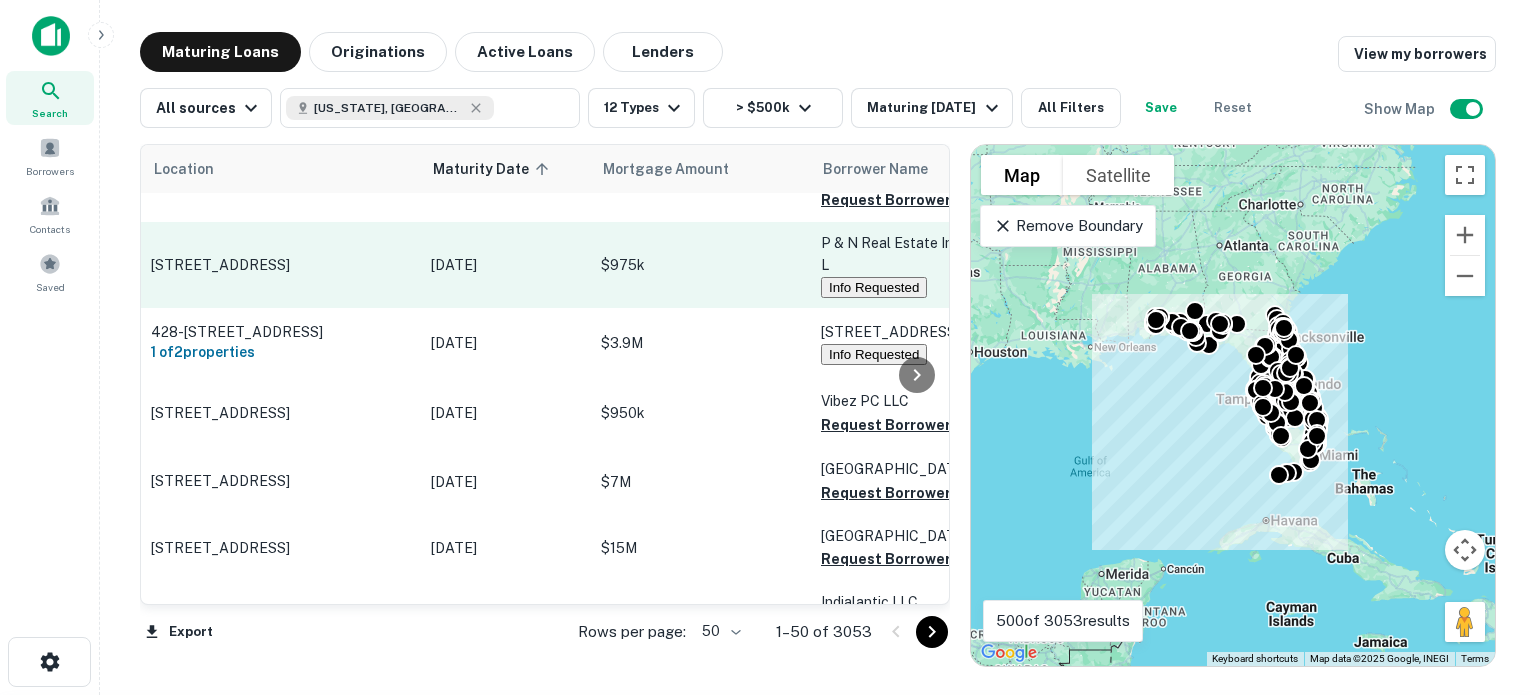 scroll, scrollTop: 3100, scrollLeft: 0, axis: vertical 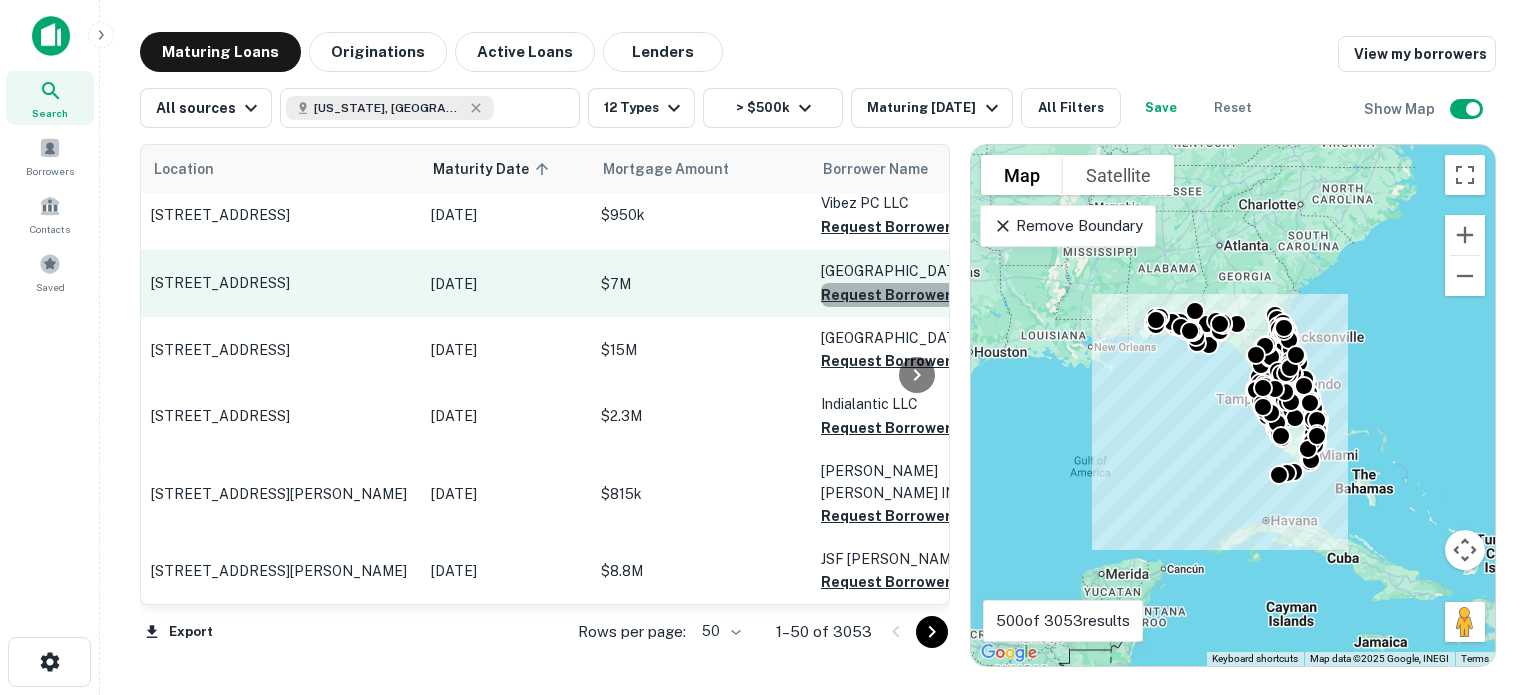 click on "Request Borrower Info" at bounding box center [902, 295] 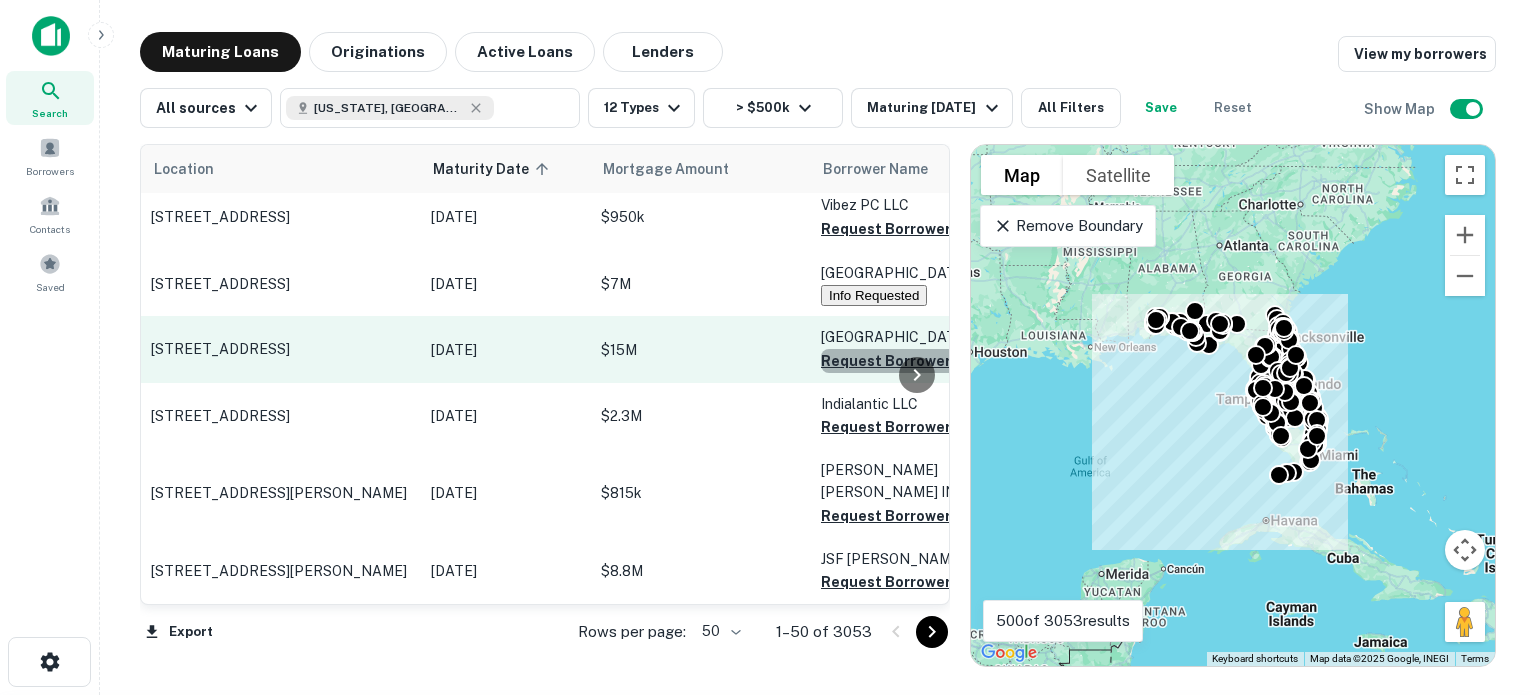 click on "Request Borrower Info" at bounding box center [902, 361] 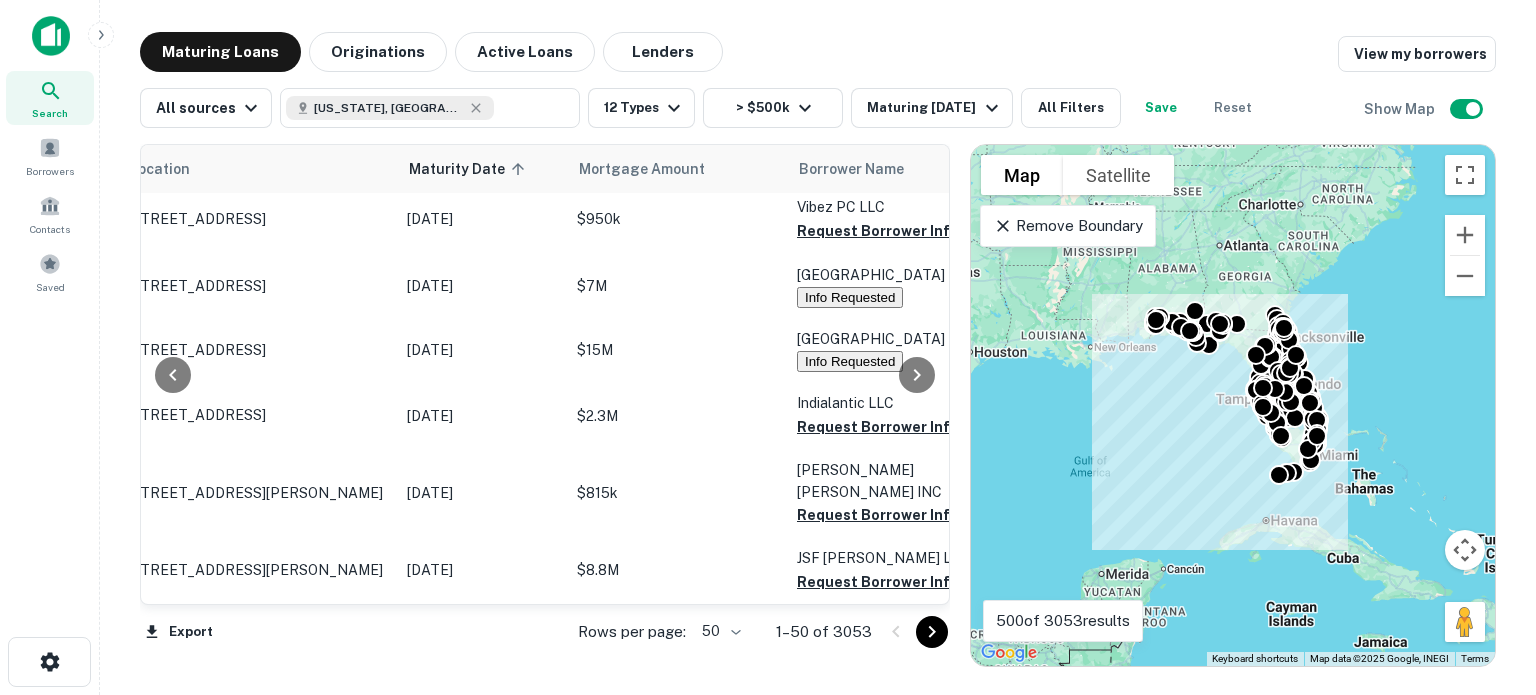 scroll, scrollTop: 3200, scrollLeft: 0, axis: vertical 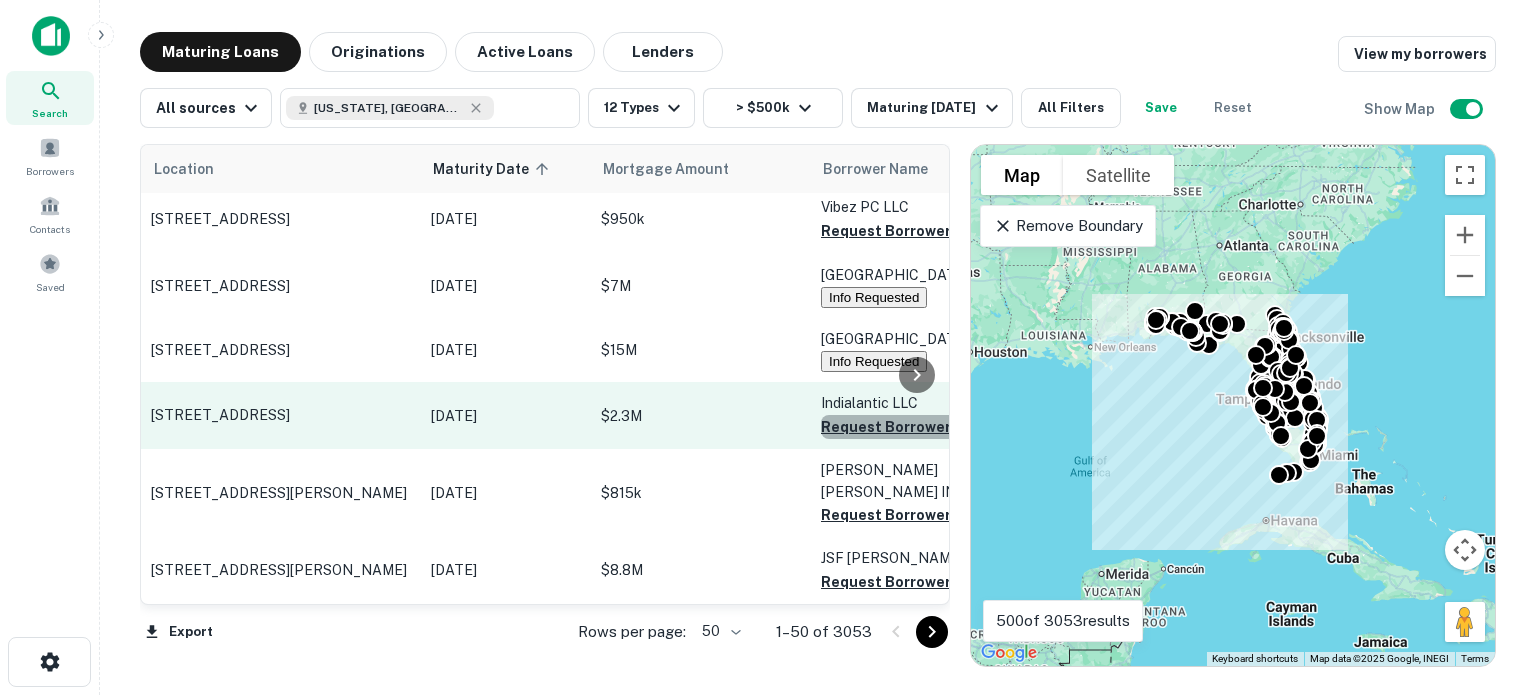 click on "Request Borrower Info" at bounding box center (902, 427) 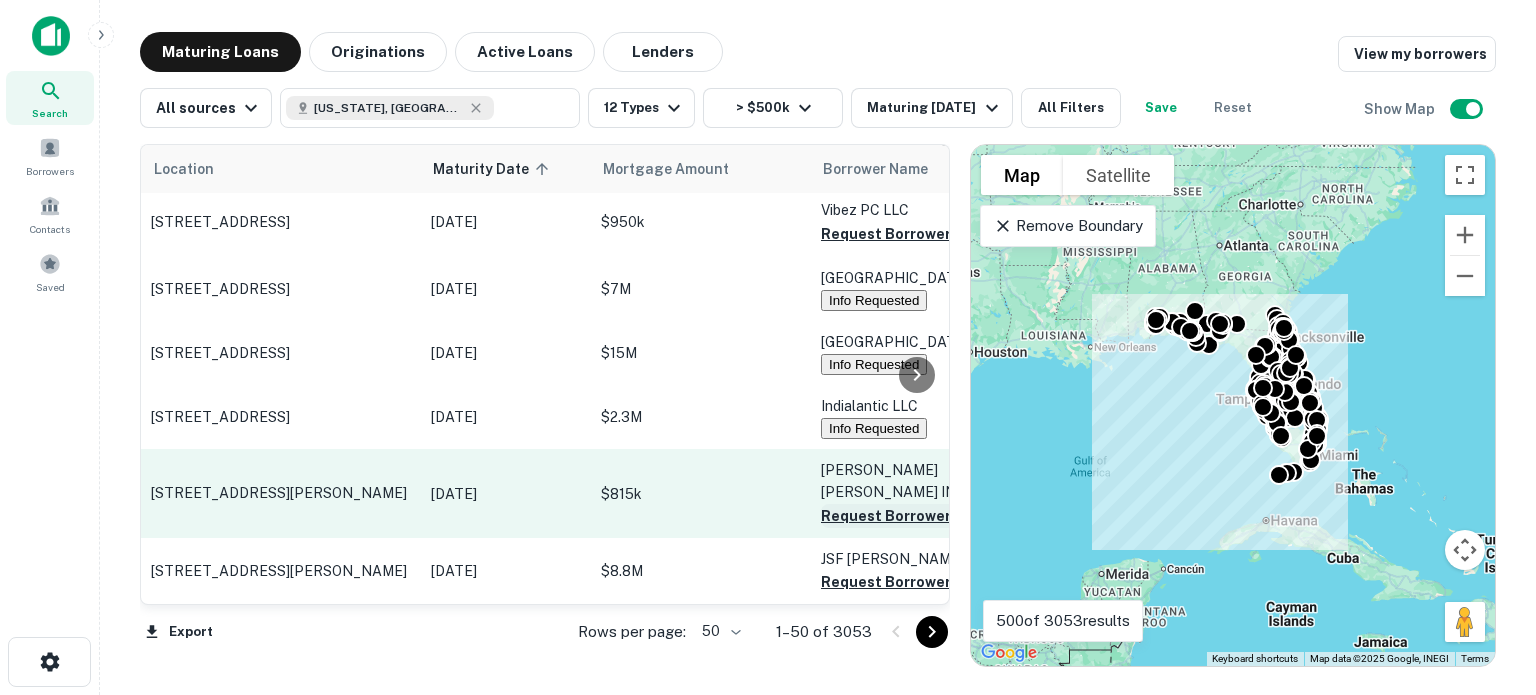 scroll, scrollTop: 3226, scrollLeft: 0, axis: vertical 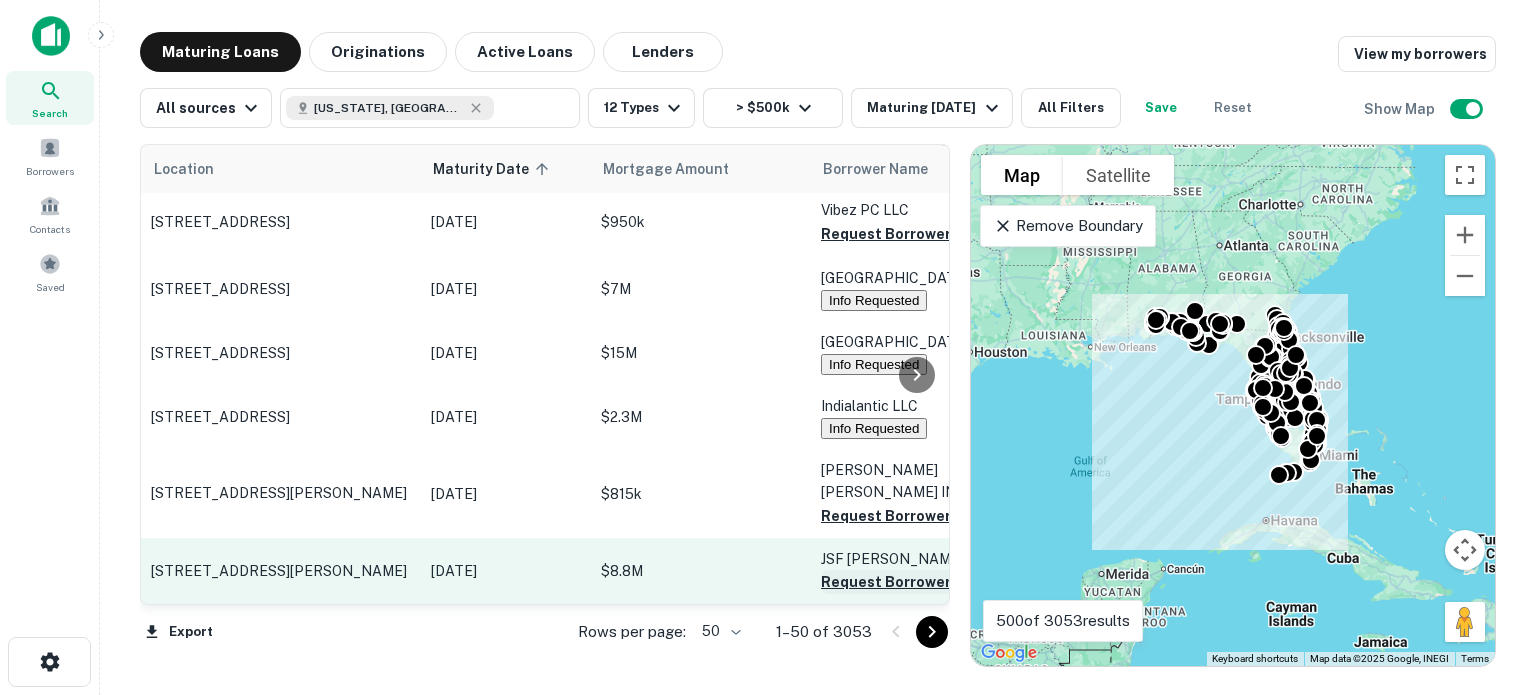 click on "Request Borrower Info" at bounding box center [902, 582] 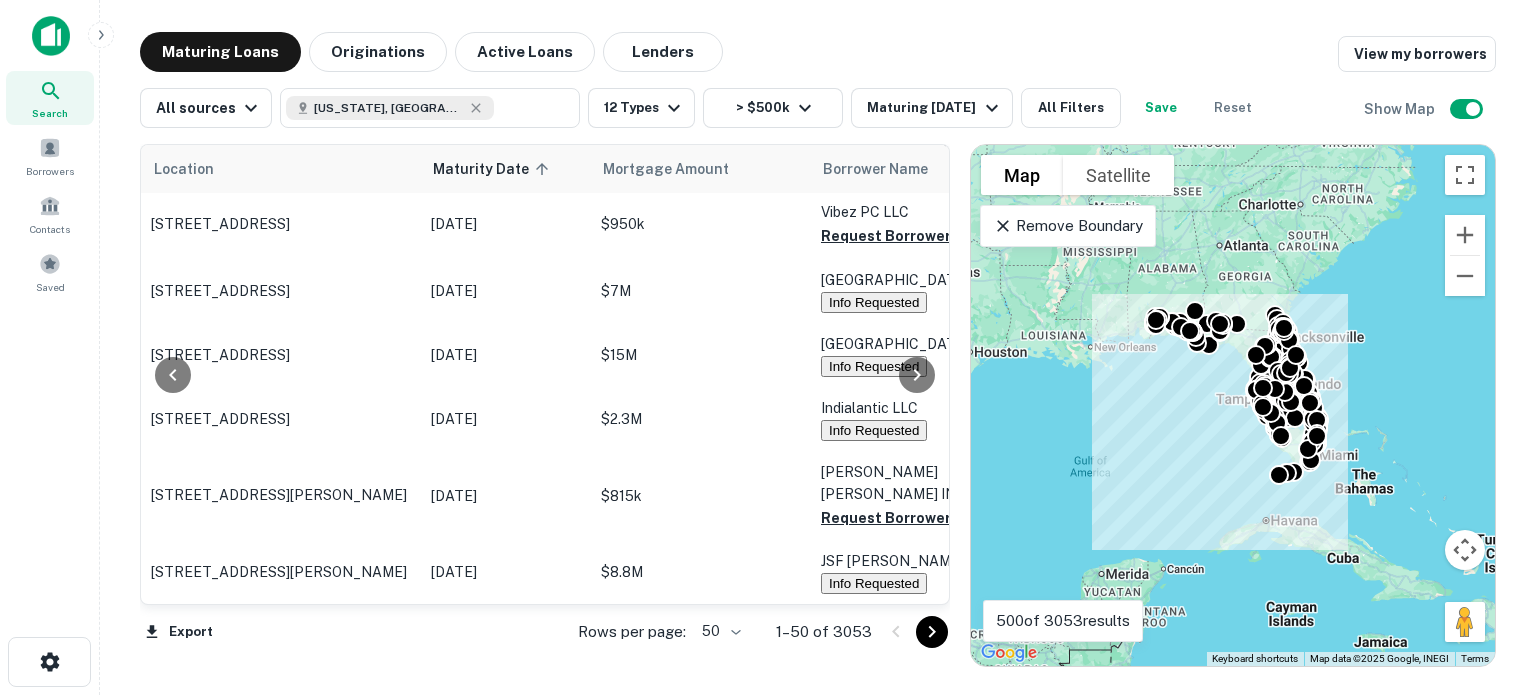 scroll, scrollTop: 3226, scrollLeft: 285, axis: both 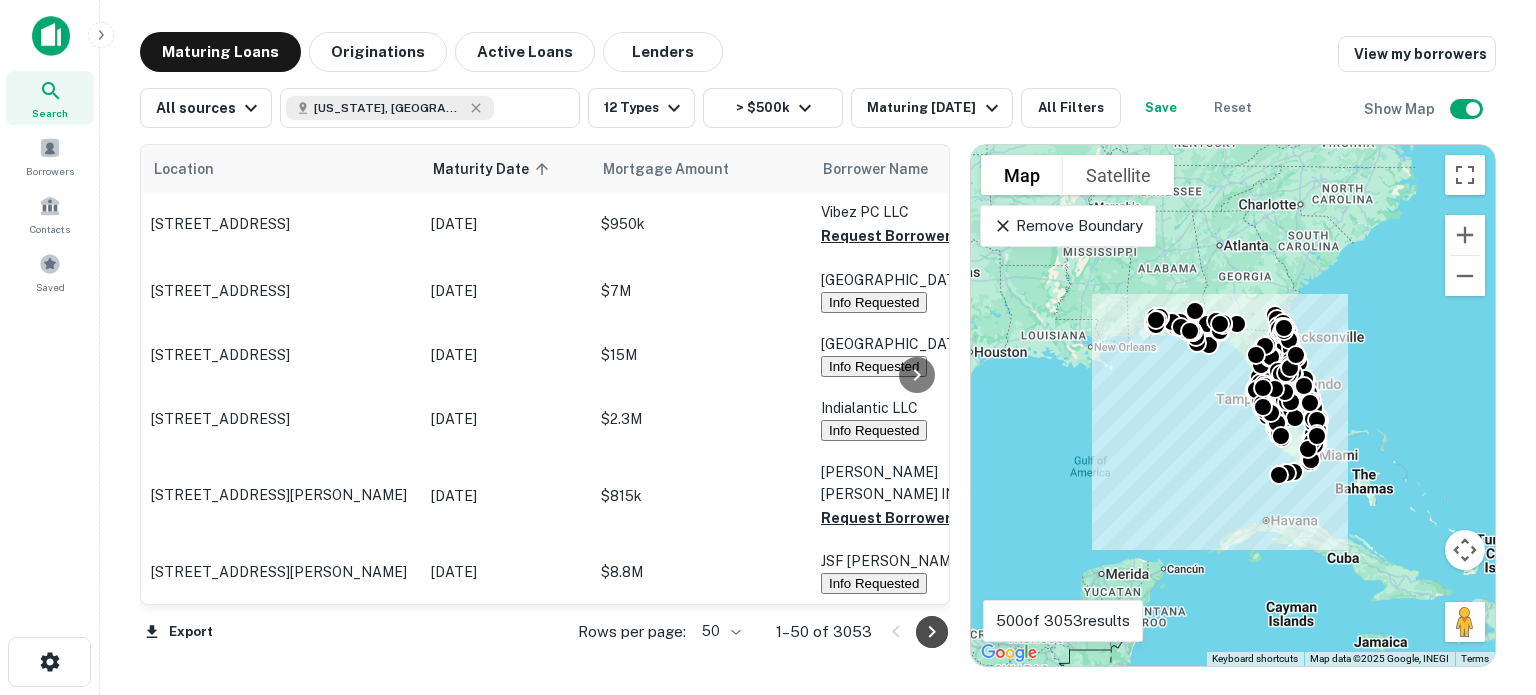 drag, startPoint x: 926, startPoint y: 629, endPoint x: 906, endPoint y: 623, distance: 20.880613 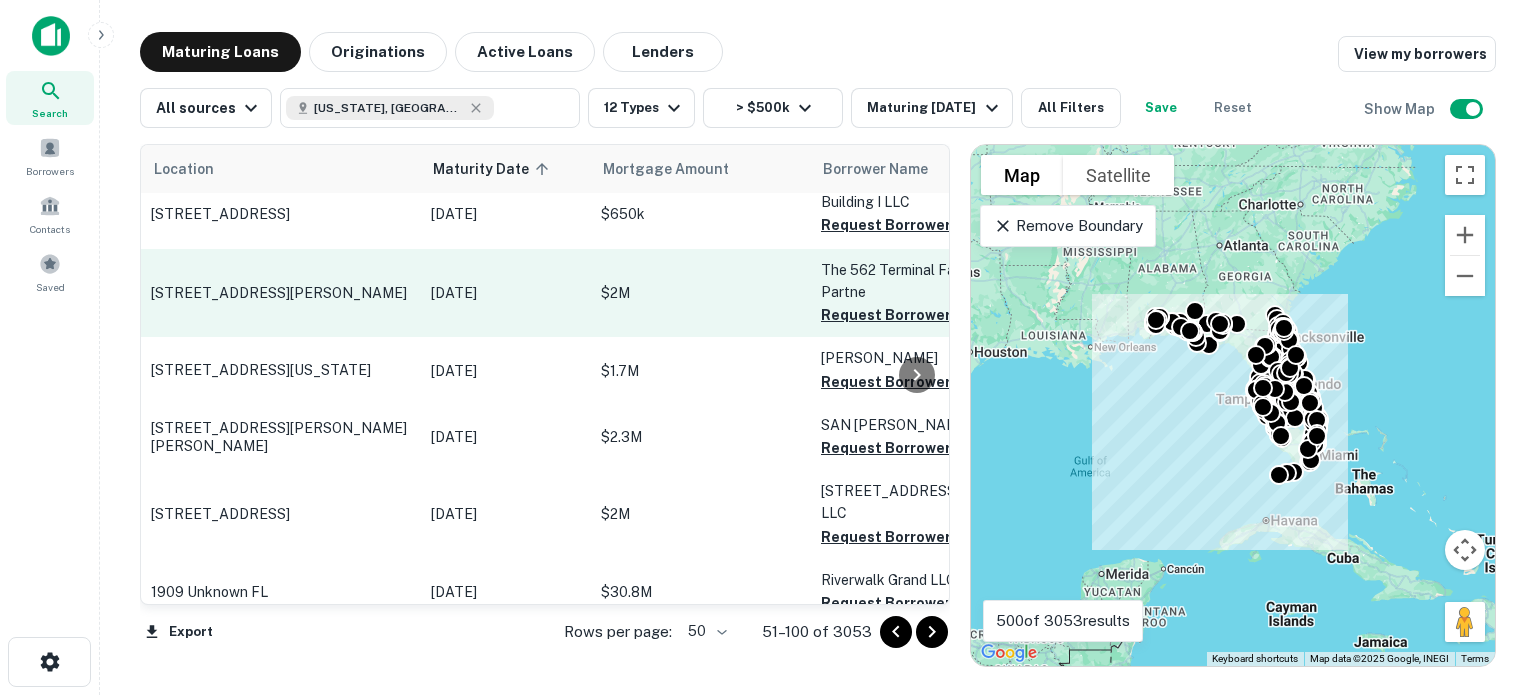 scroll, scrollTop: 0, scrollLeft: 0, axis: both 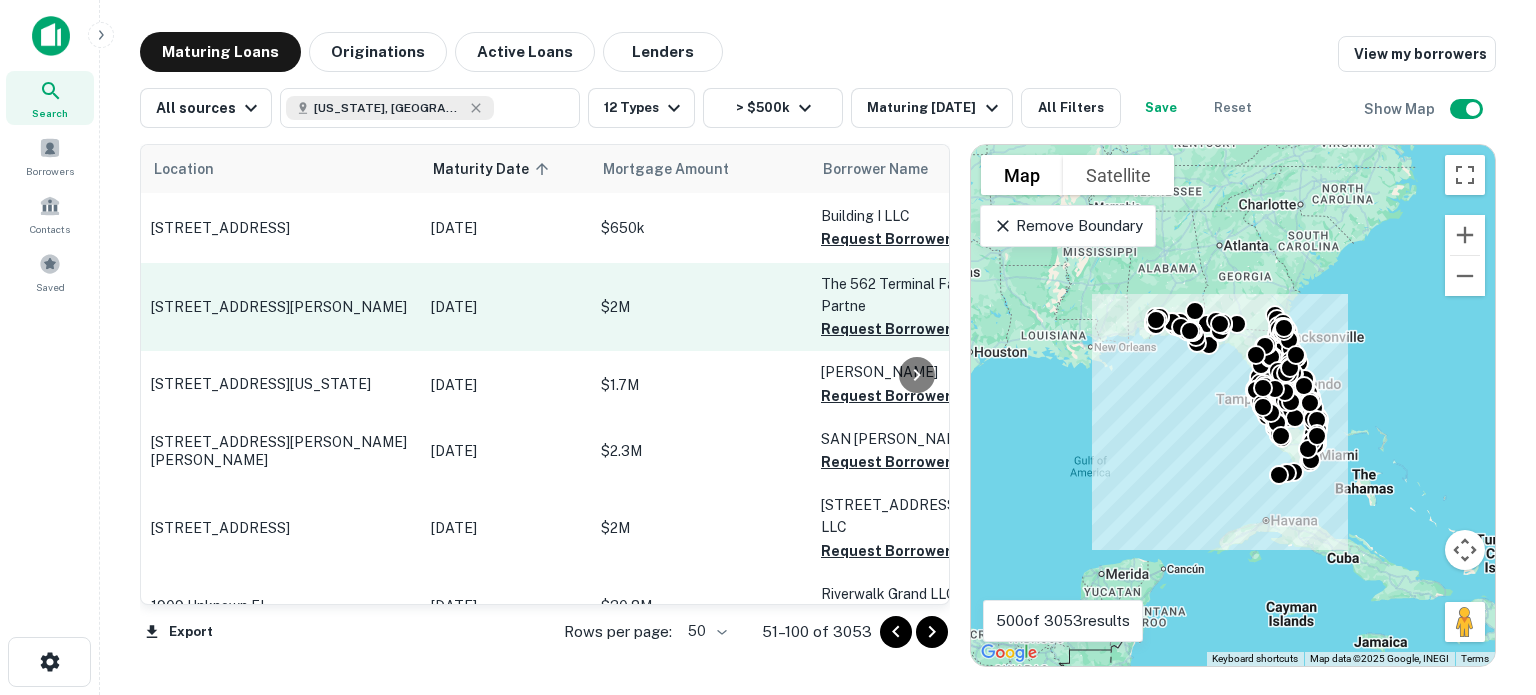 click on "Request Borrower Info" at bounding box center [902, 329] 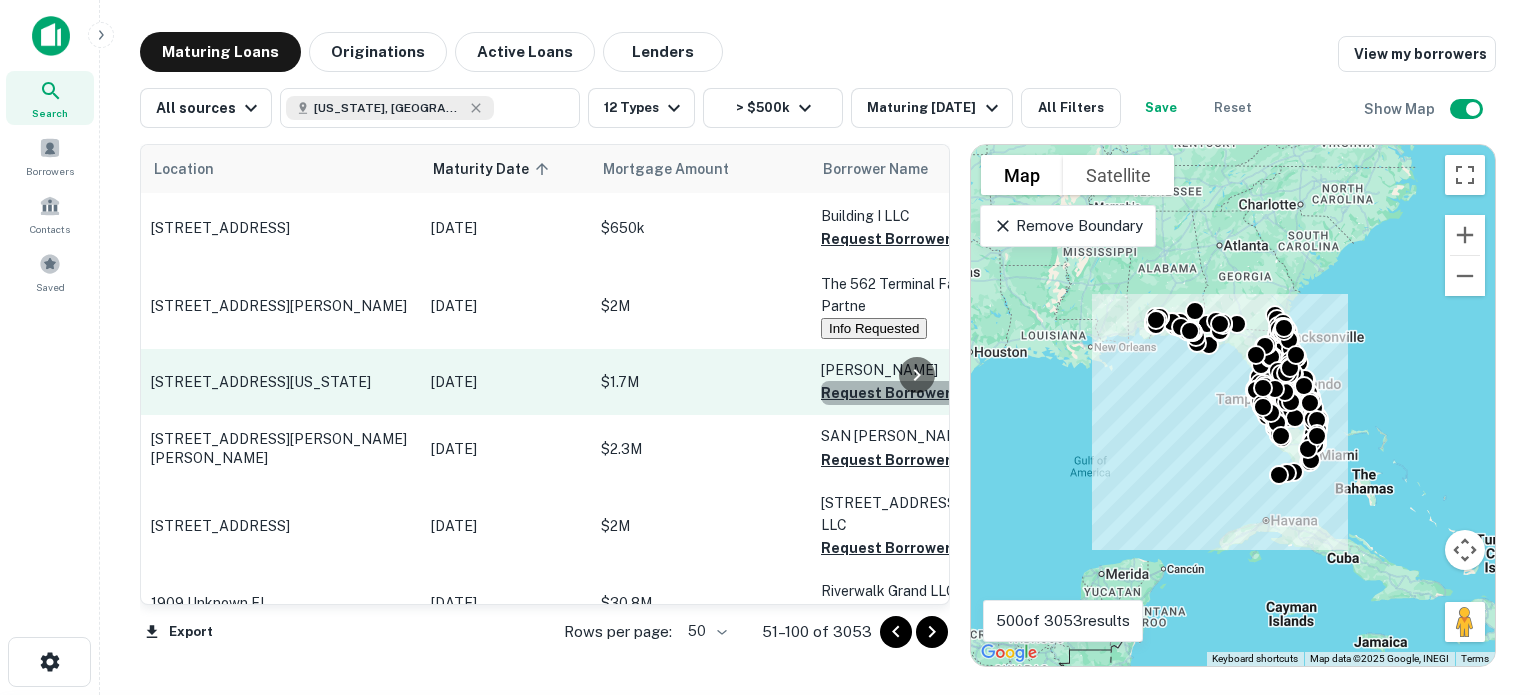 click on "Request Borrower Info" at bounding box center [902, 393] 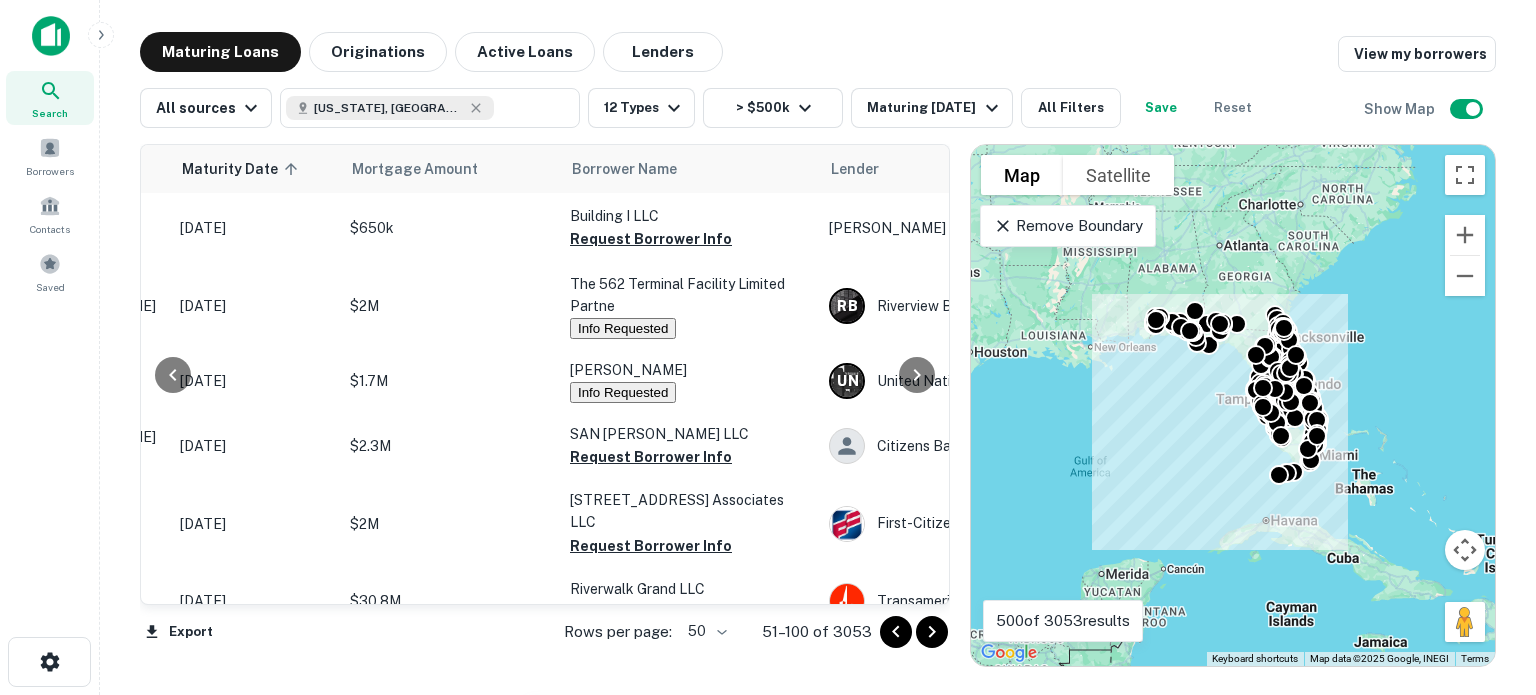 scroll, scrollTop: 0, scrollLeft: 0, axis: both 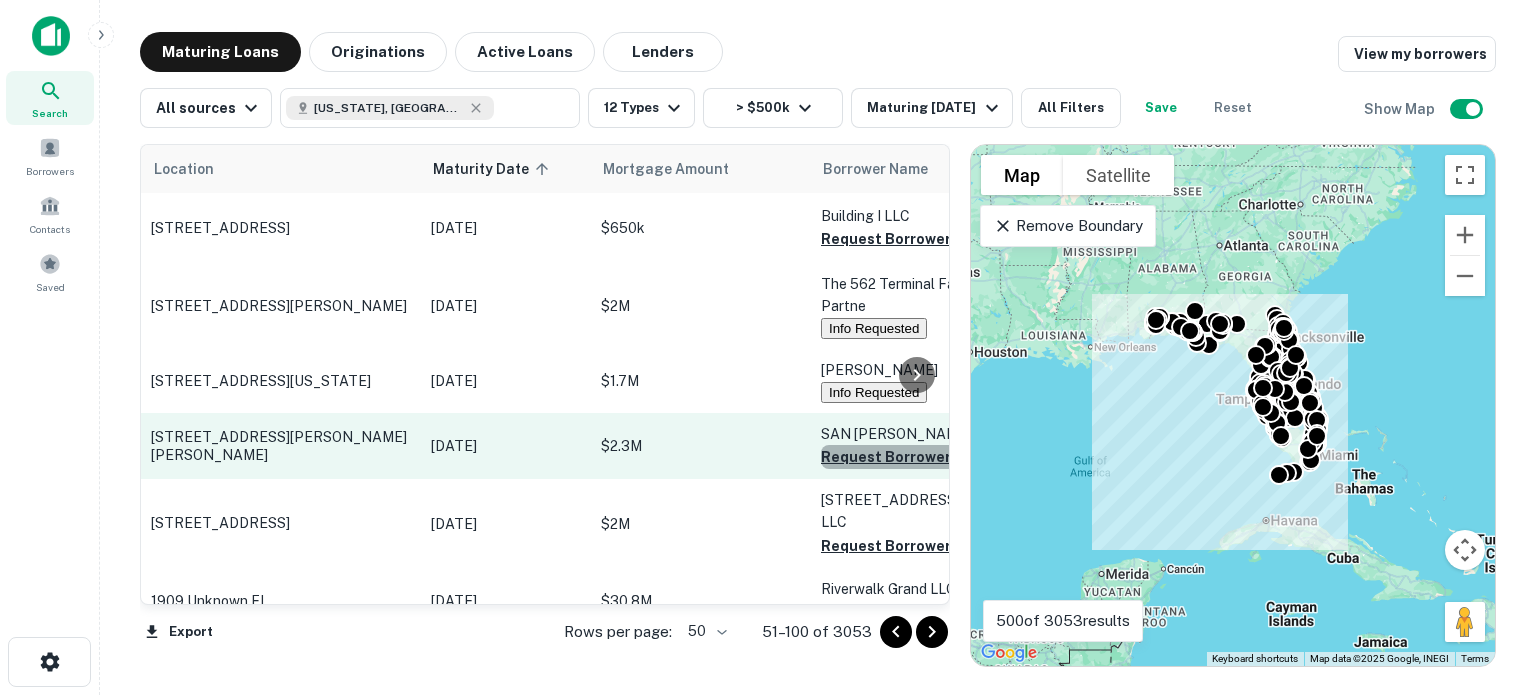 click on "Request Borrower Info" at bounding box center (902, 457) 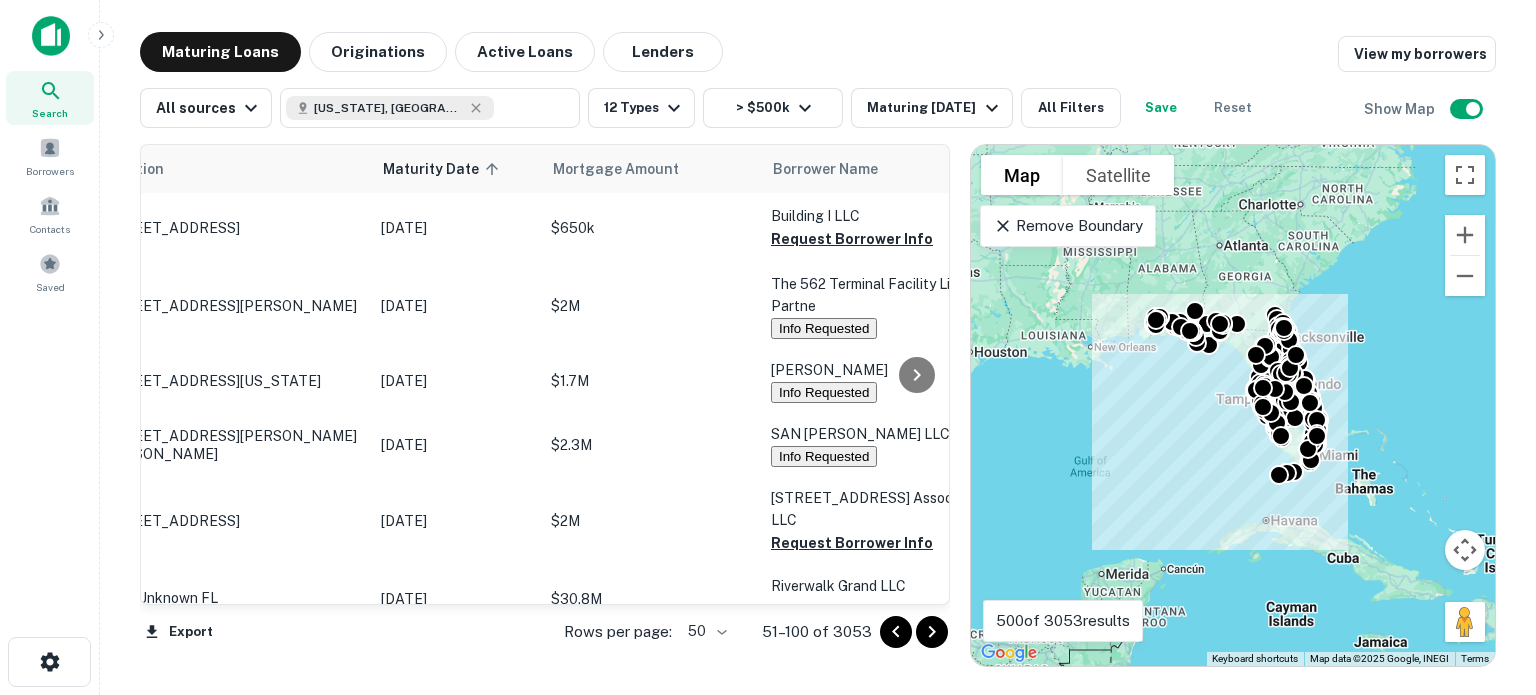 scroll, scrollTop: 0, scrollLeft: 0, axis: both 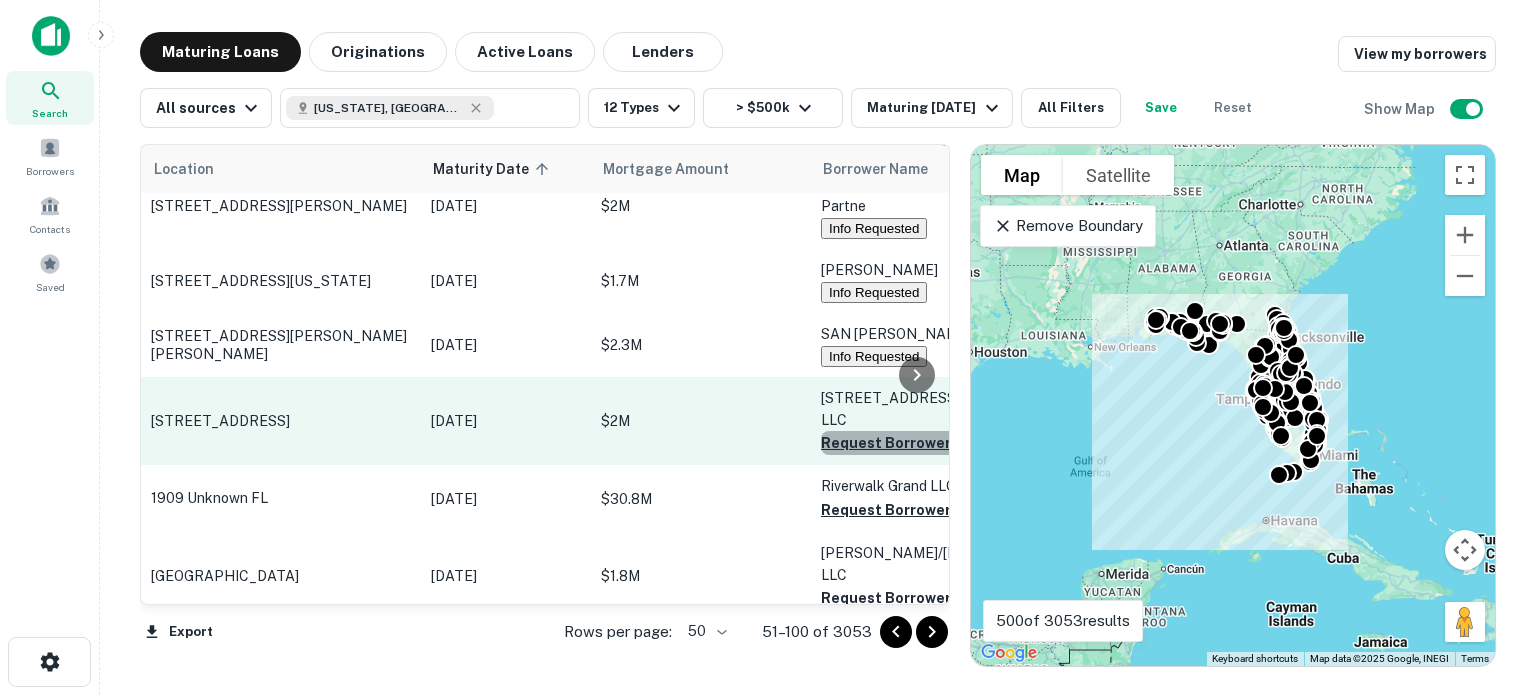 click on "Request Borrower Info" at bounding box center [902, 443] 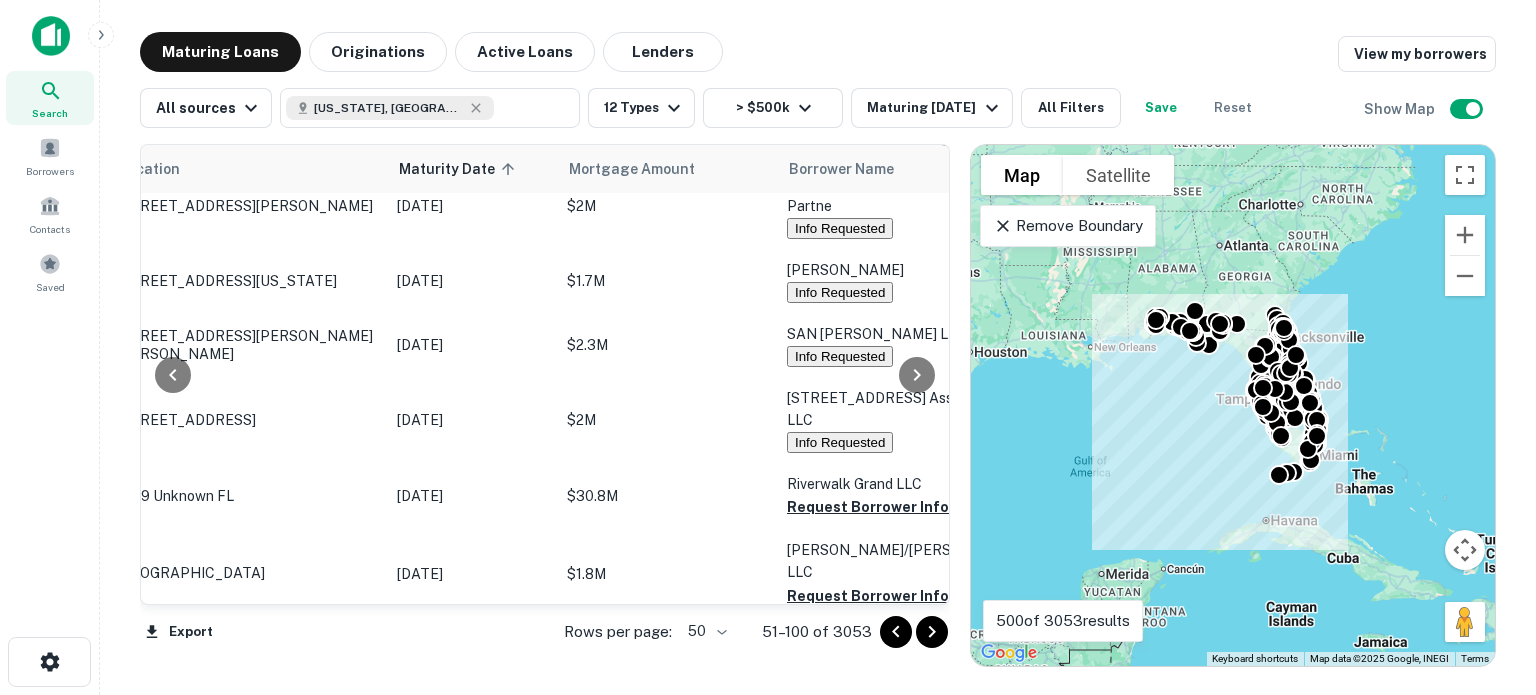 scroll, scrollTop: 100, scrollLeft: 18, axis: both 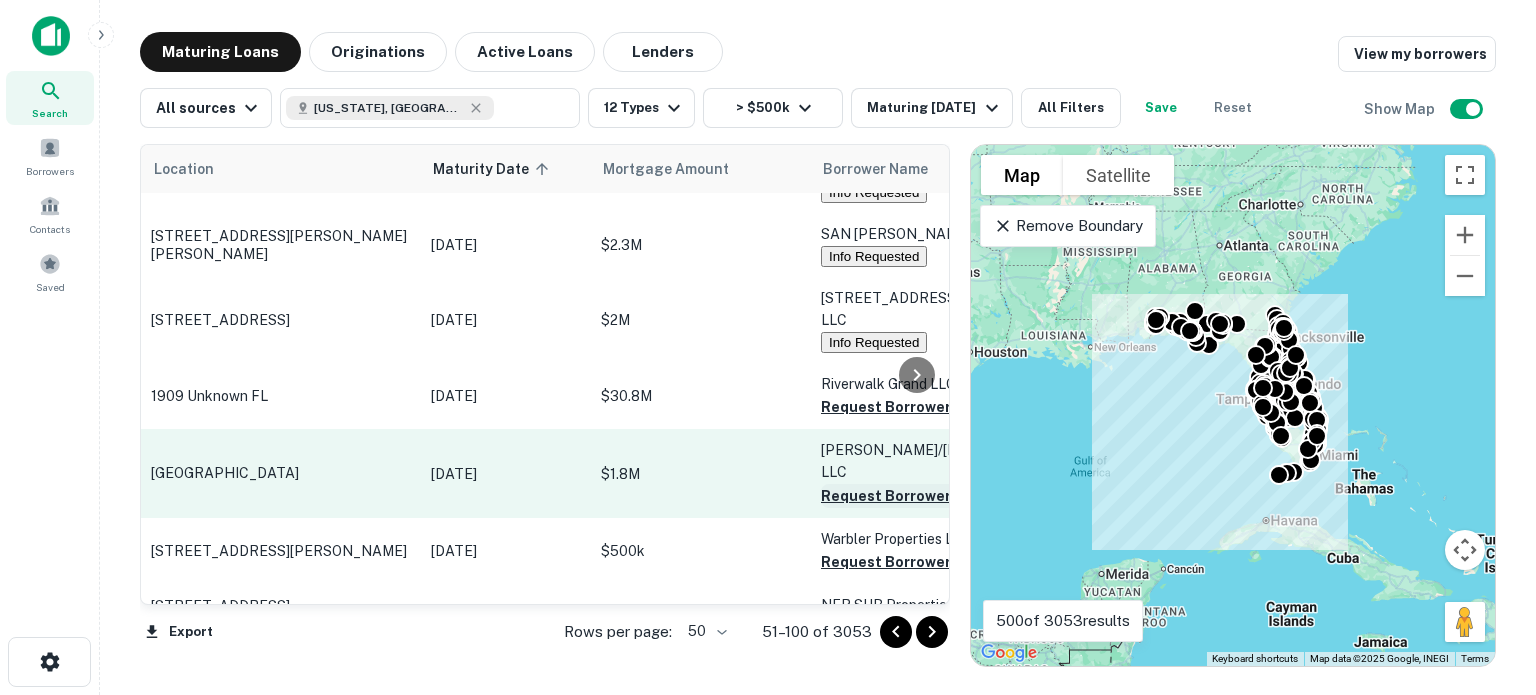 click on "Request Borrower Info" at bounding box center (902, 496) 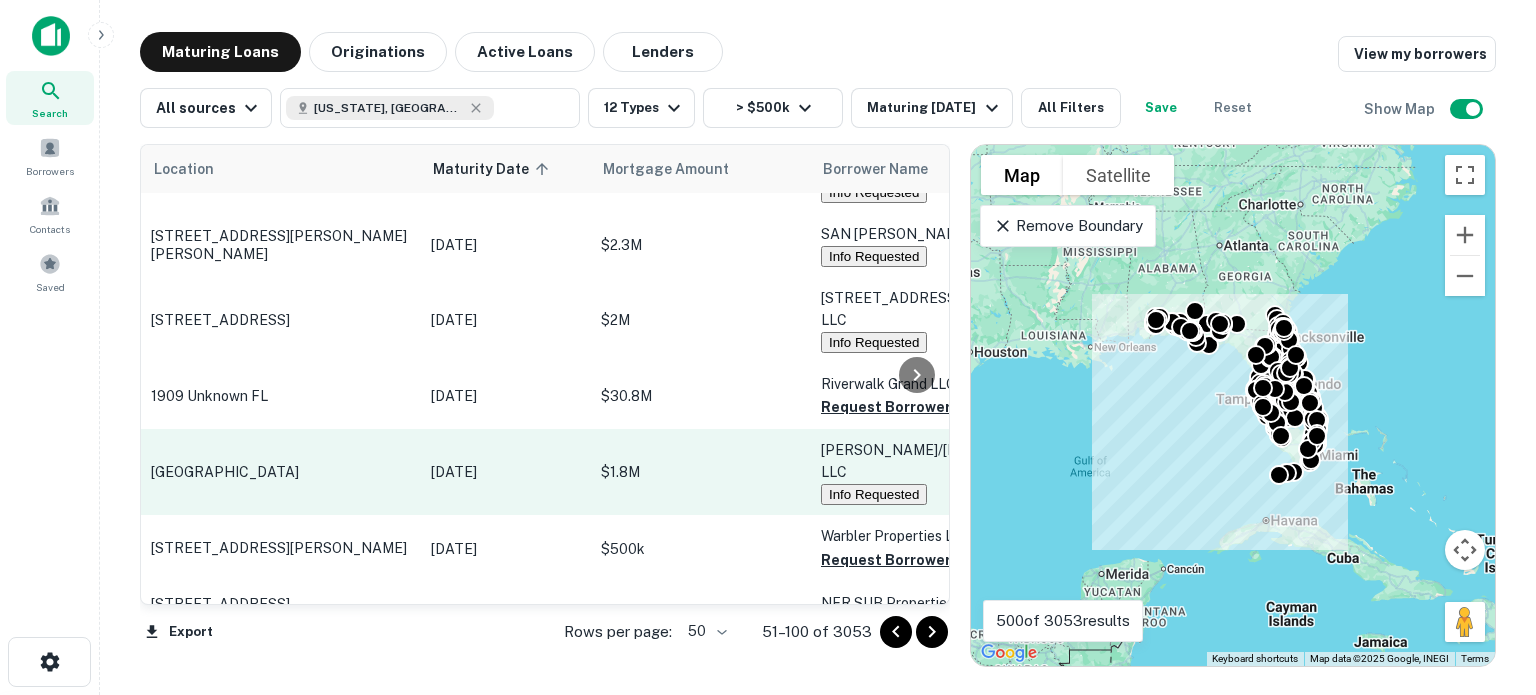 scroll, scrollTop: 300, scrollLeft: 0, axis: vertical 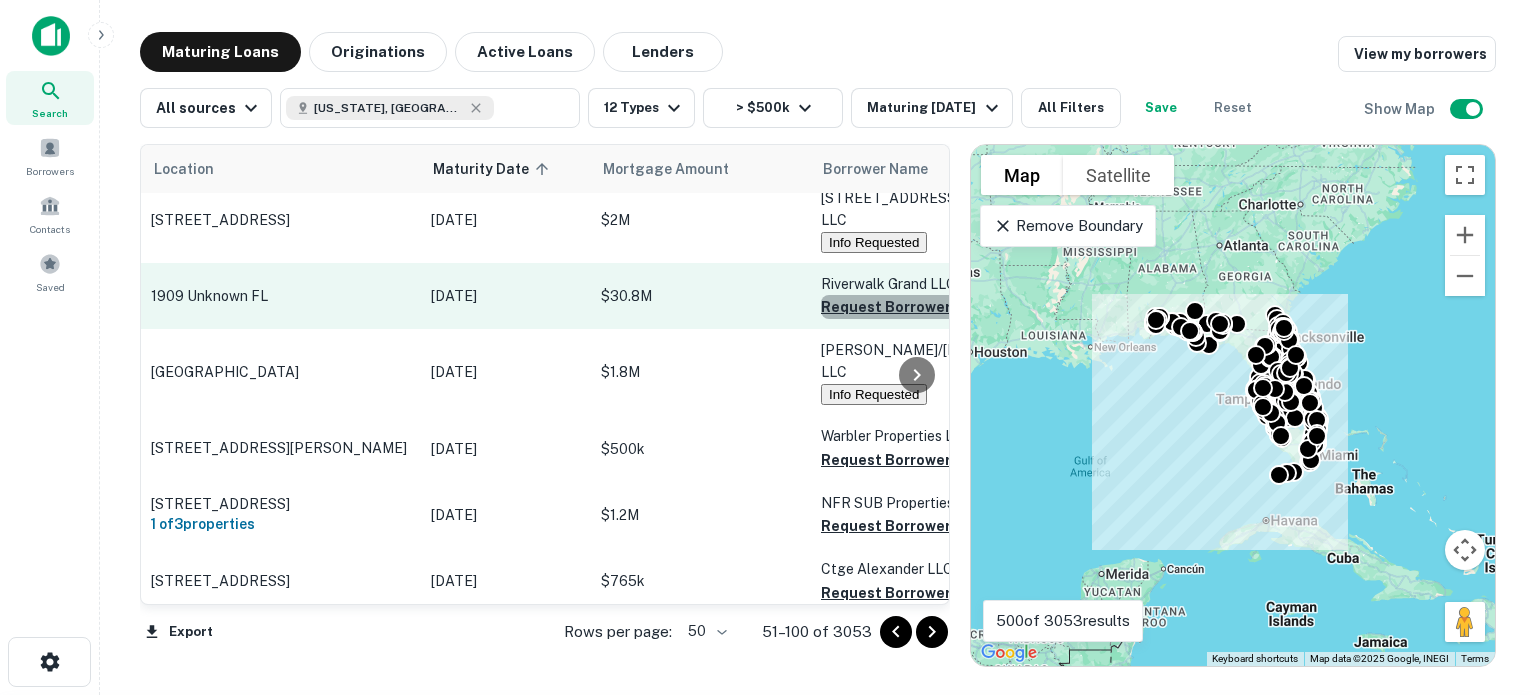 click on "Request Borrower Info" at bounding box center [902, 307] 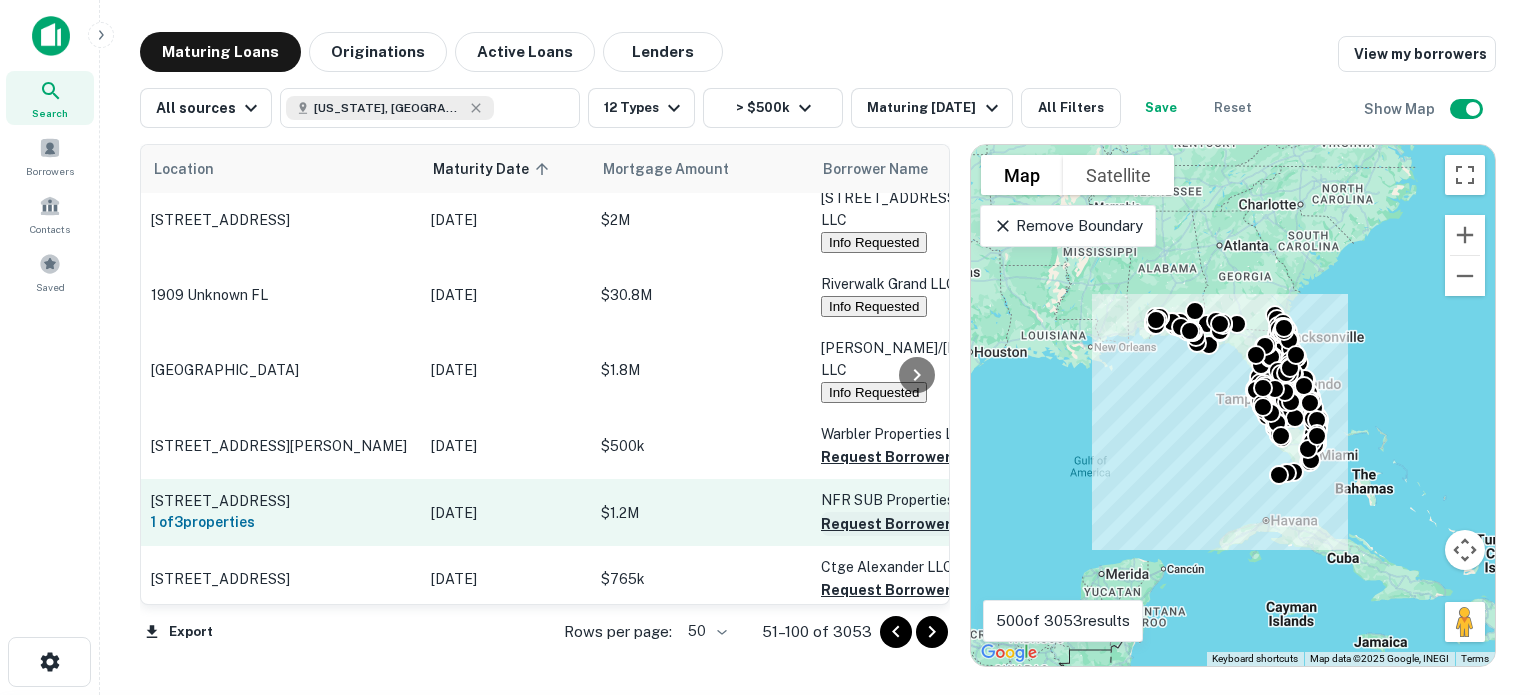 click on "Request Borrower Info" at bounding box center [902, 524] 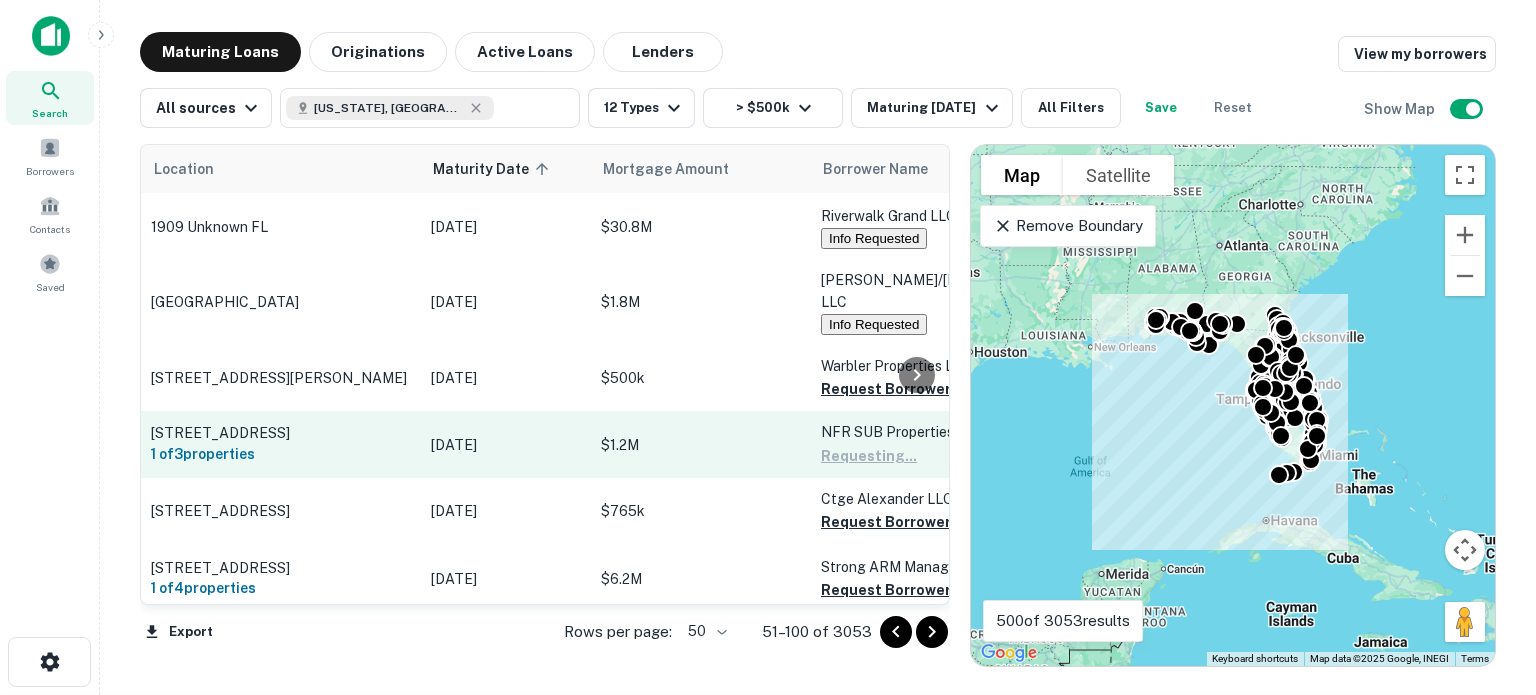 scroll, scrollTop: 400, scrollLeft: 0, axis: vertical 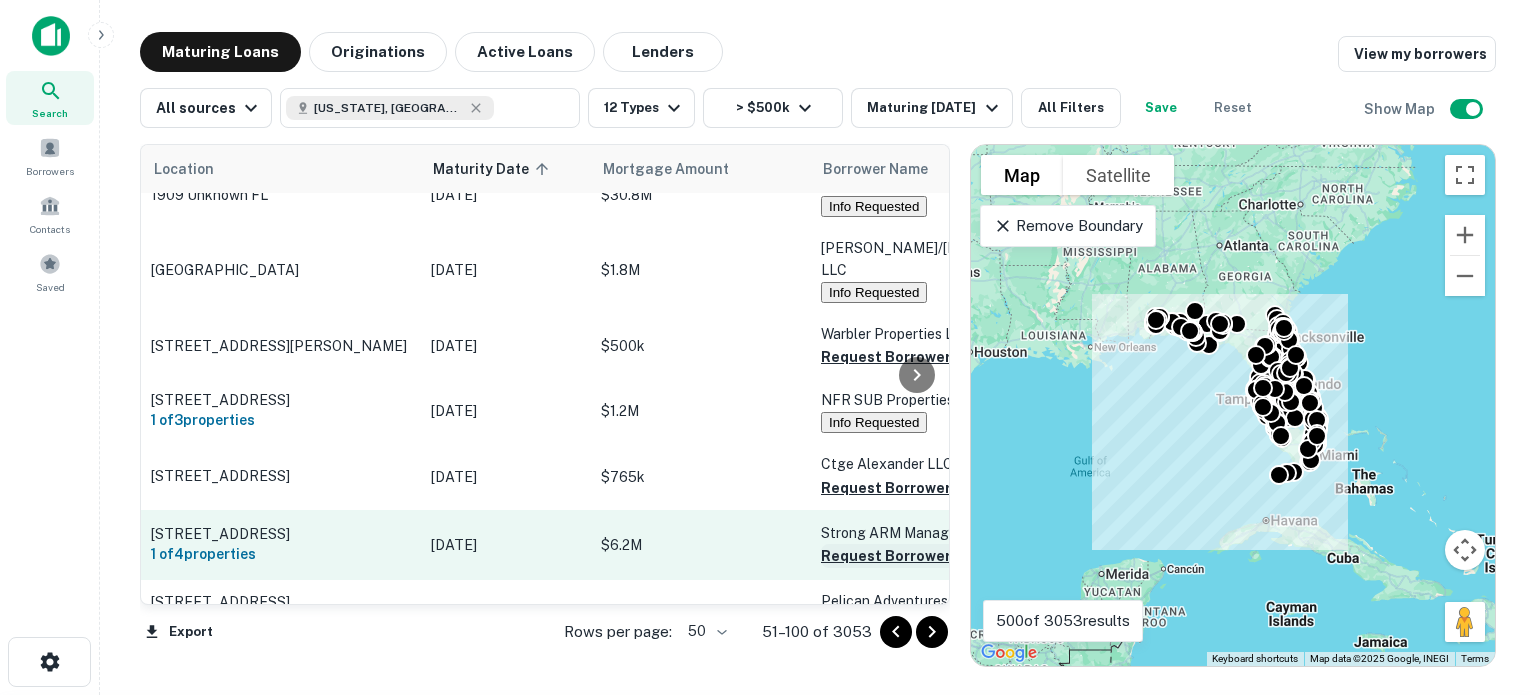 click on "Request Borrower Info" at bounding box center (902, 556) 